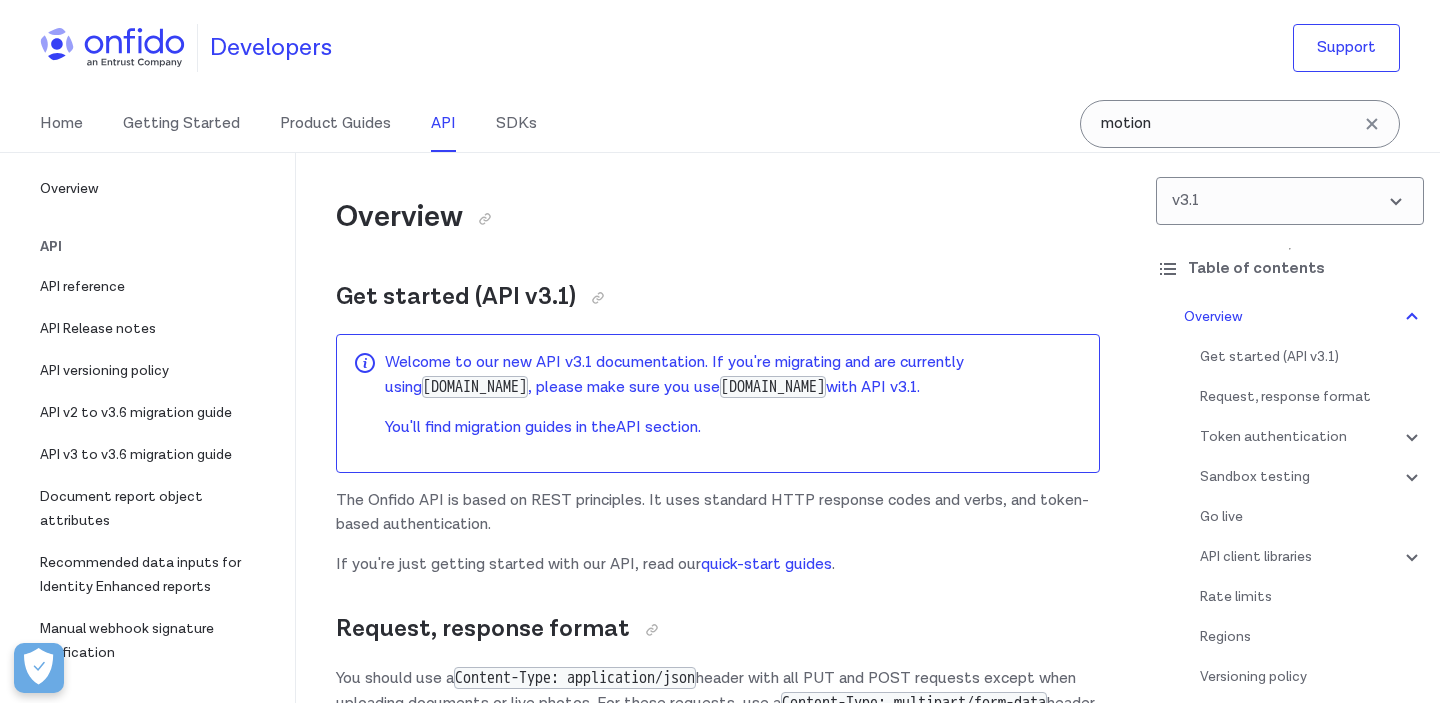 scroll, scrollTop: 0, scrollLeft: 0, axis: both 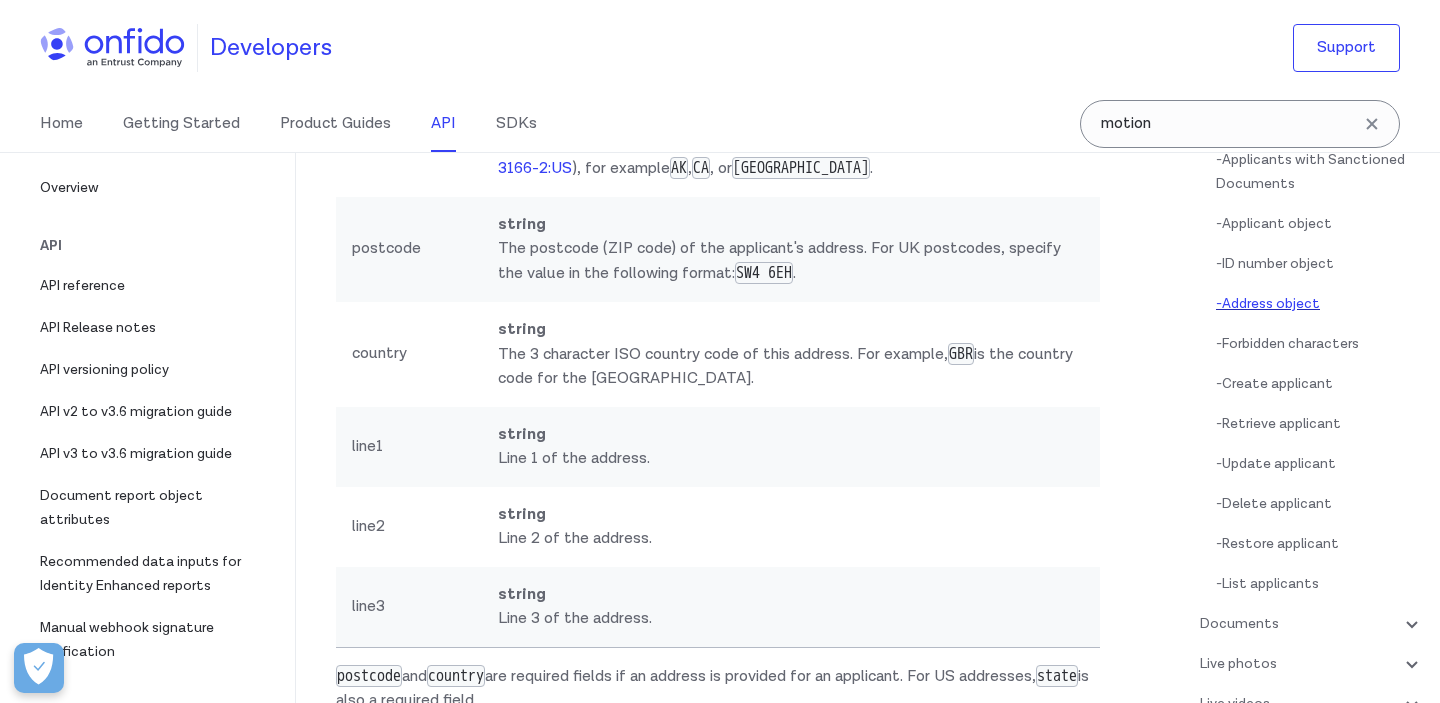 click on "-  Address object" at bounding box center (1320, 304) 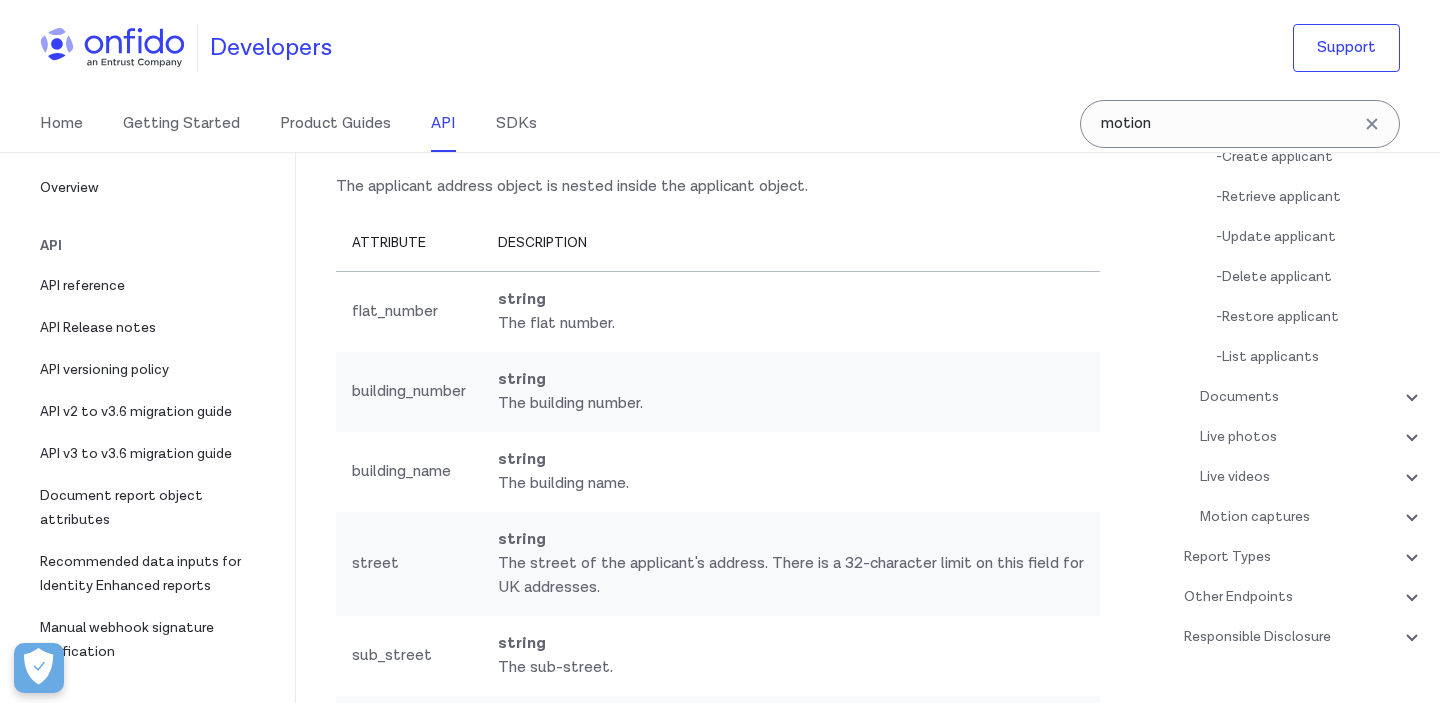 scroll, scrollTop: 535, scrollLeft: 0, axis: vertical 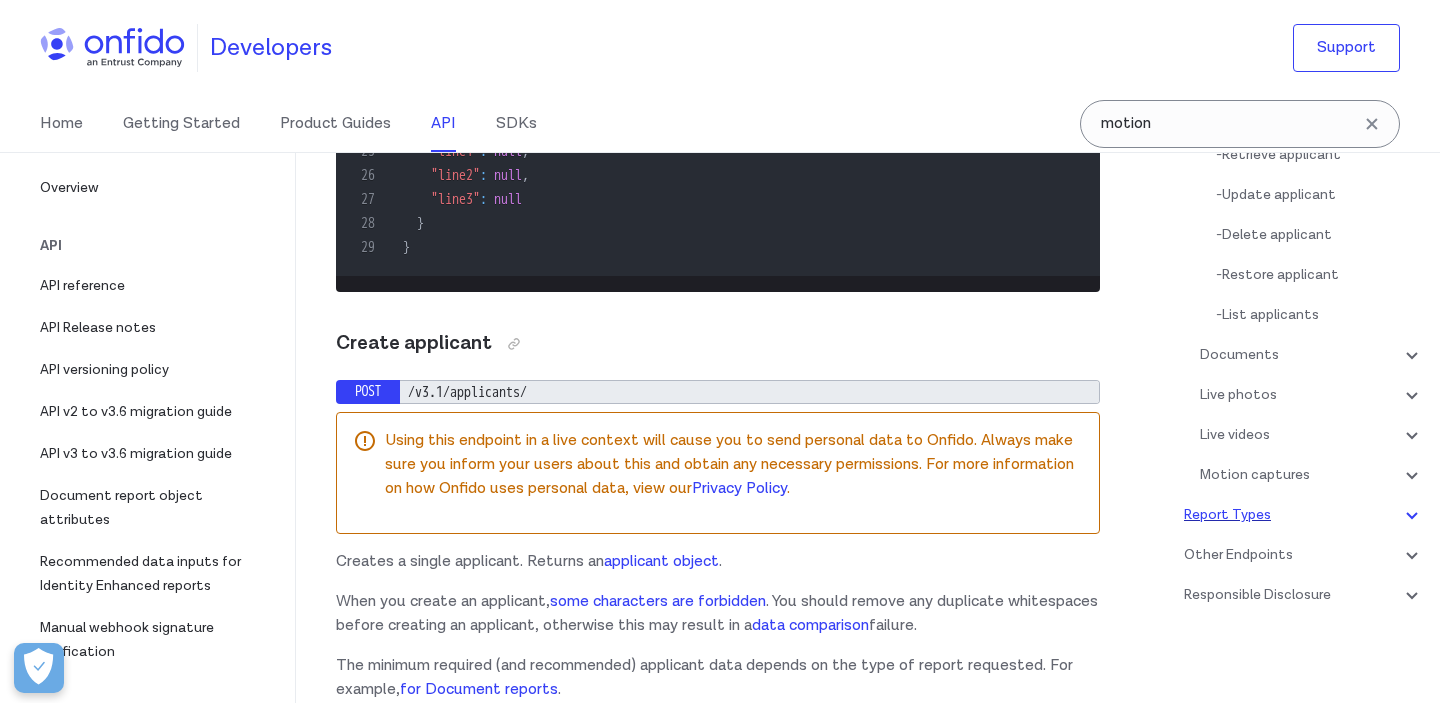 click 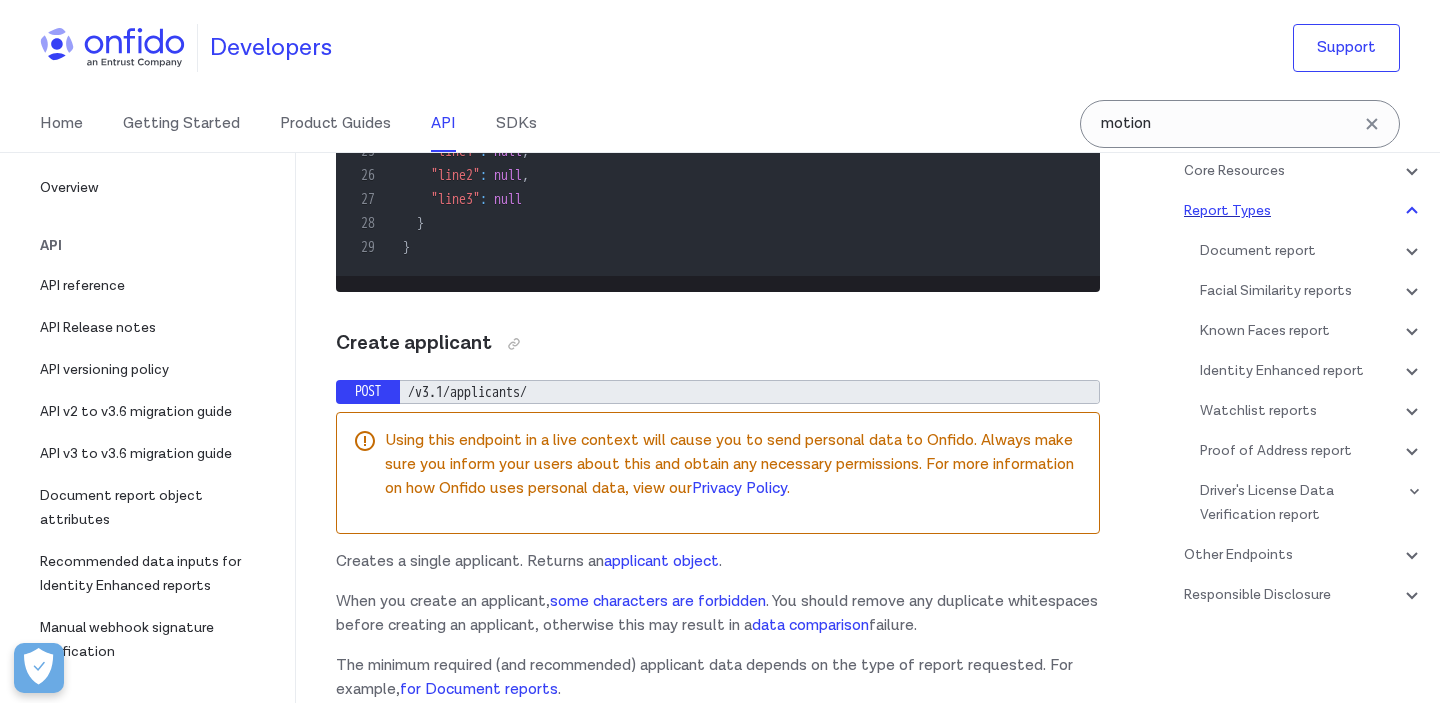 scroll, scrollTop: 46826, scrollLeft: 0, axis: vertical 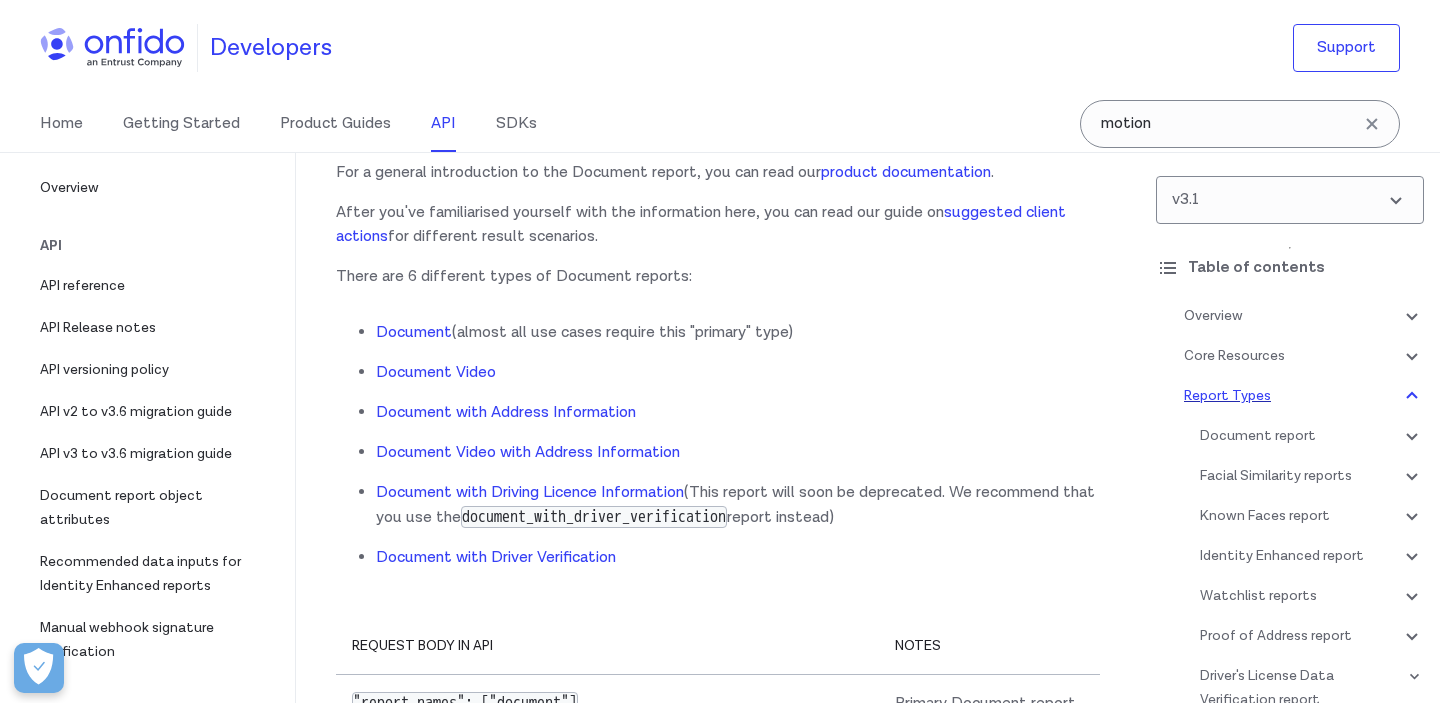 click 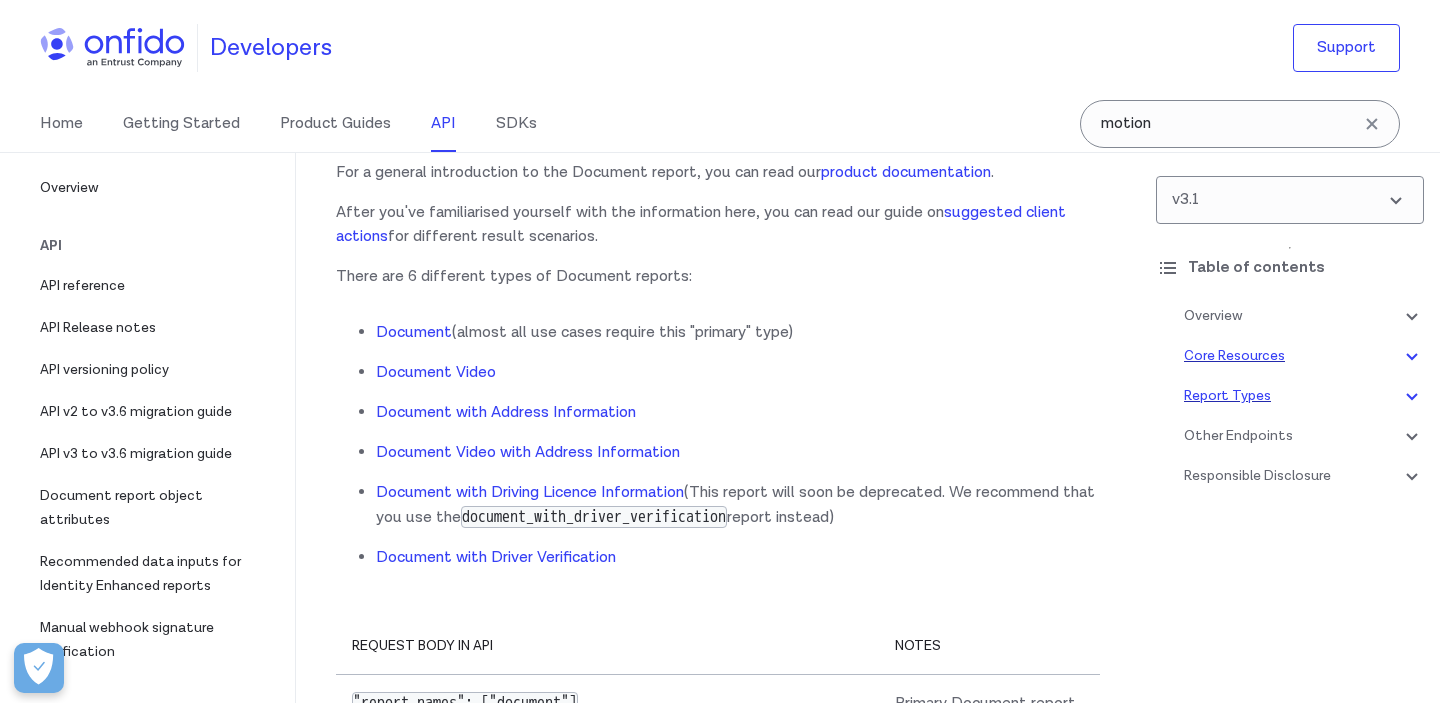 click 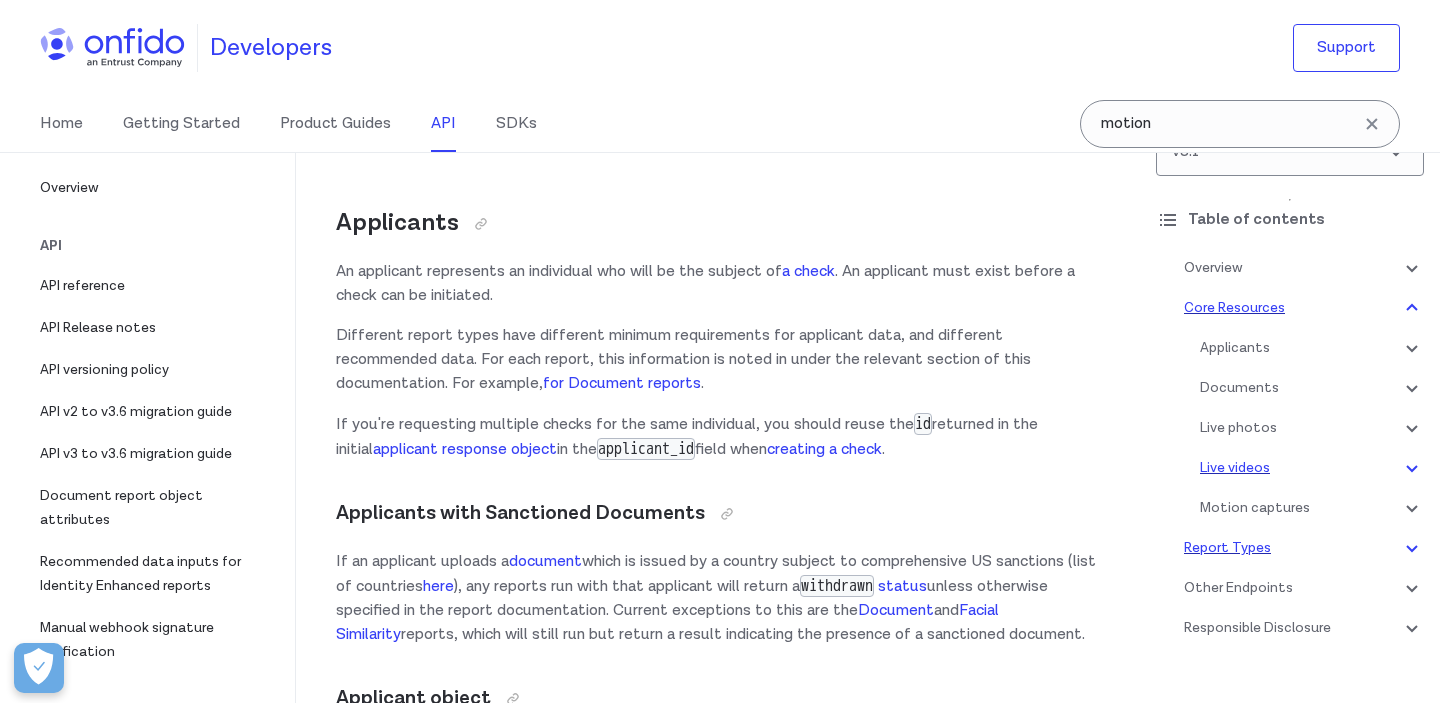 scroll, scrollTop: 81, scrollLeft: 0, axis: vertical 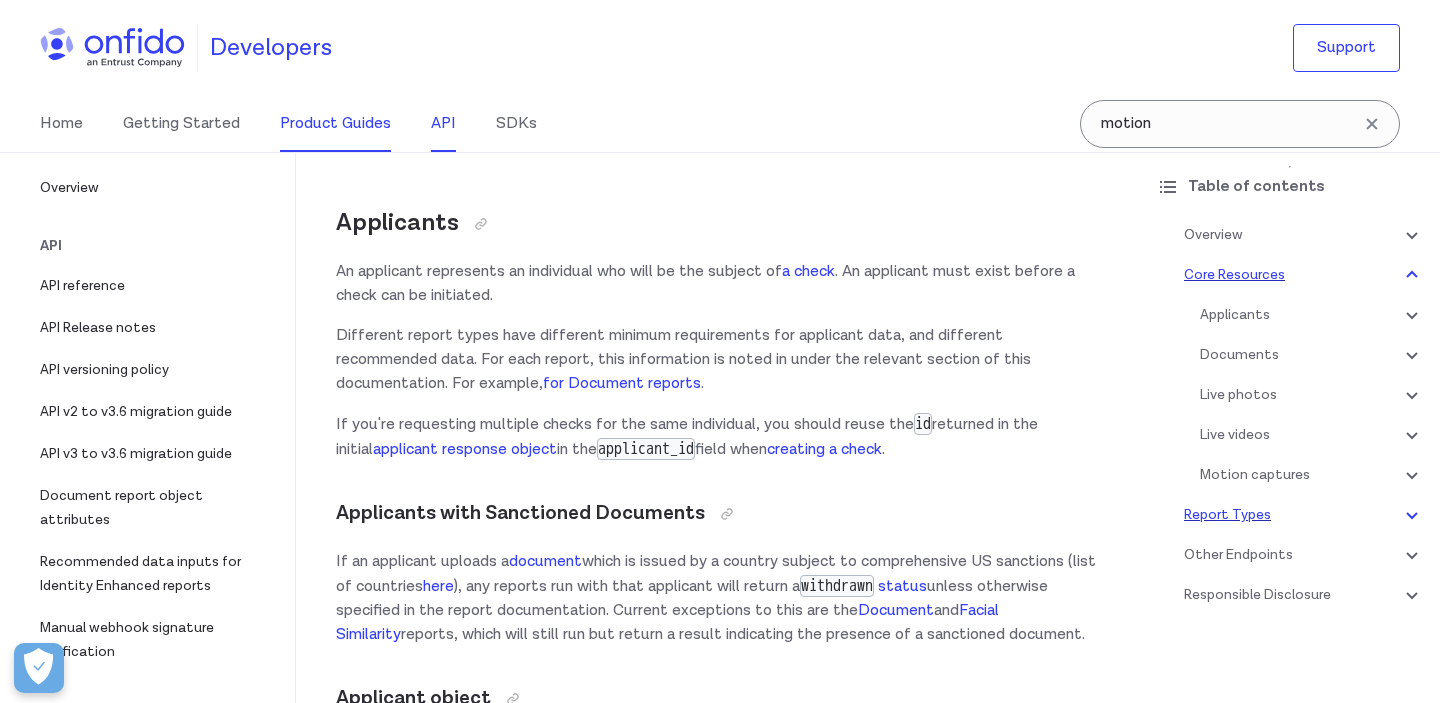 click on "Product Guides" at bounding box center (335, 124) 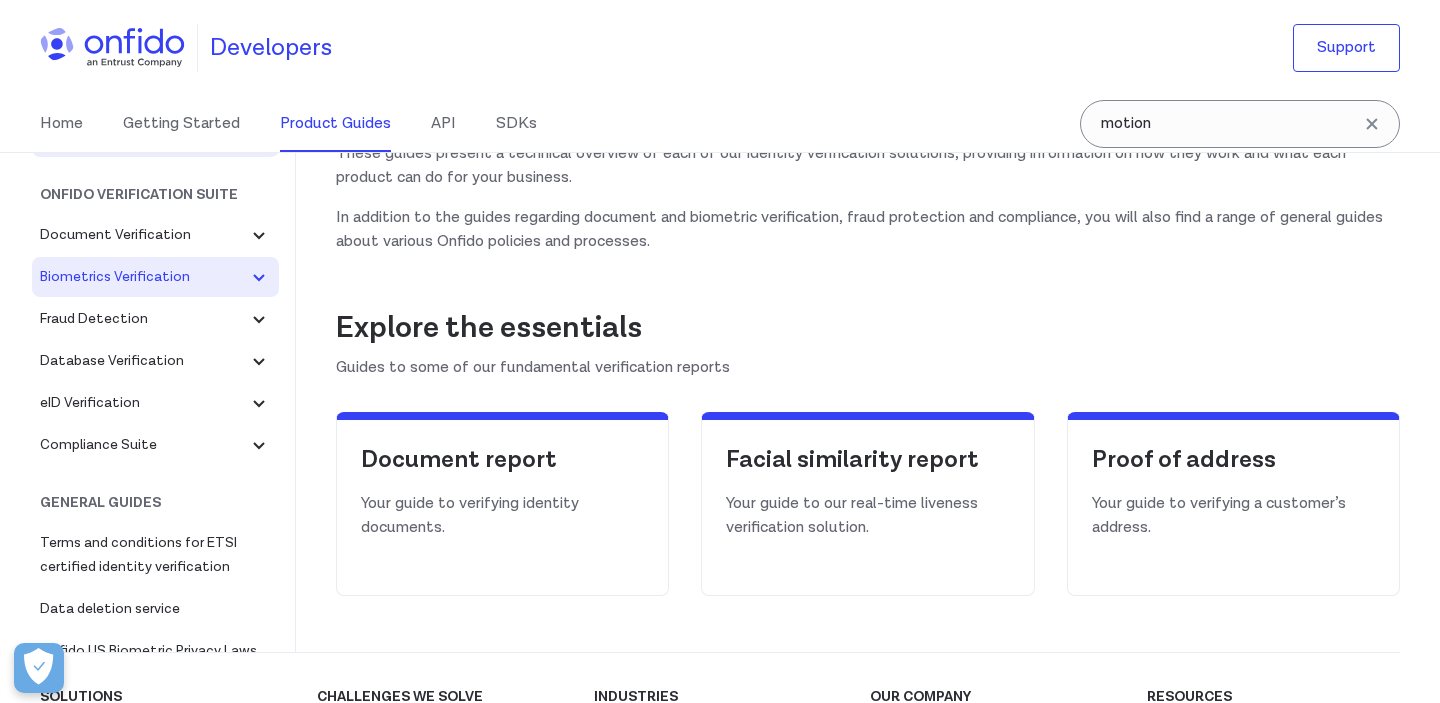 scroll, scrollTop: 132, scrollLeft: 0, axis: vertical 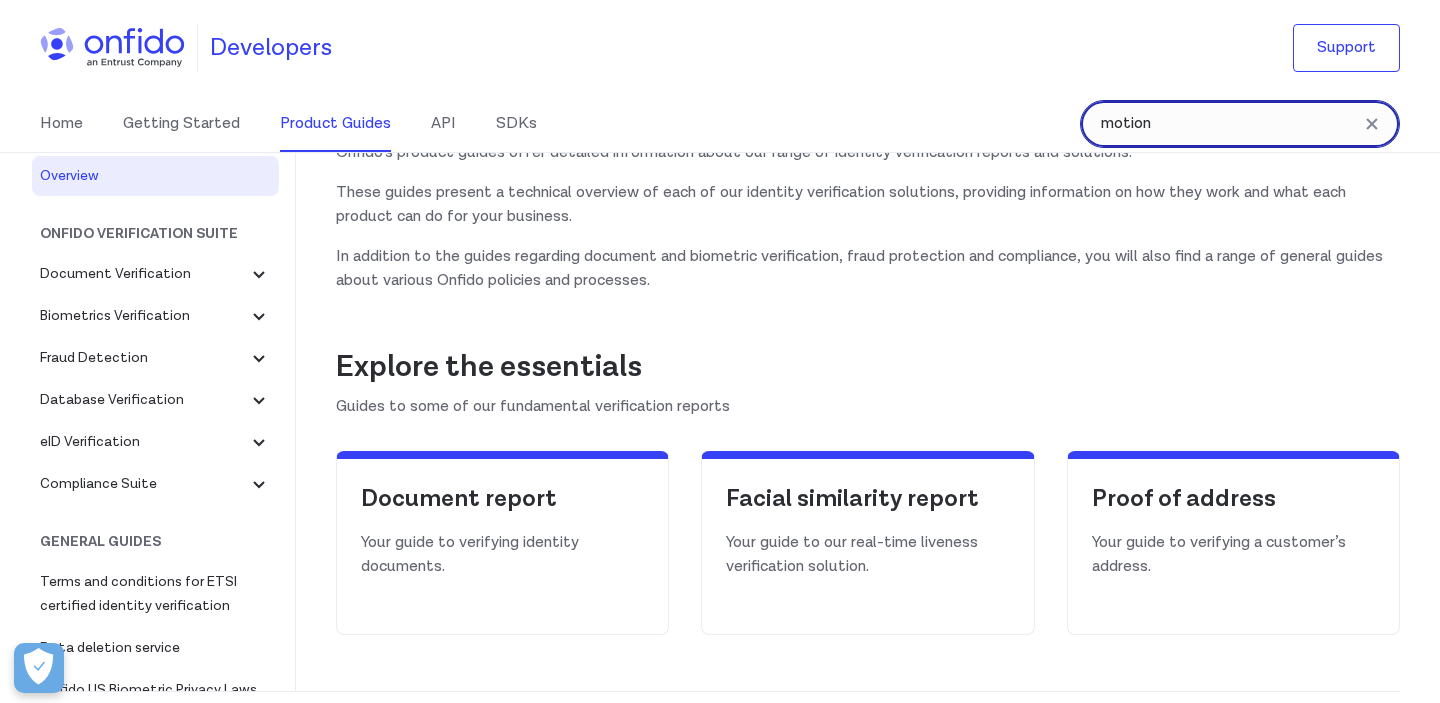 click on "motion" at bounding box center [1240, 124] 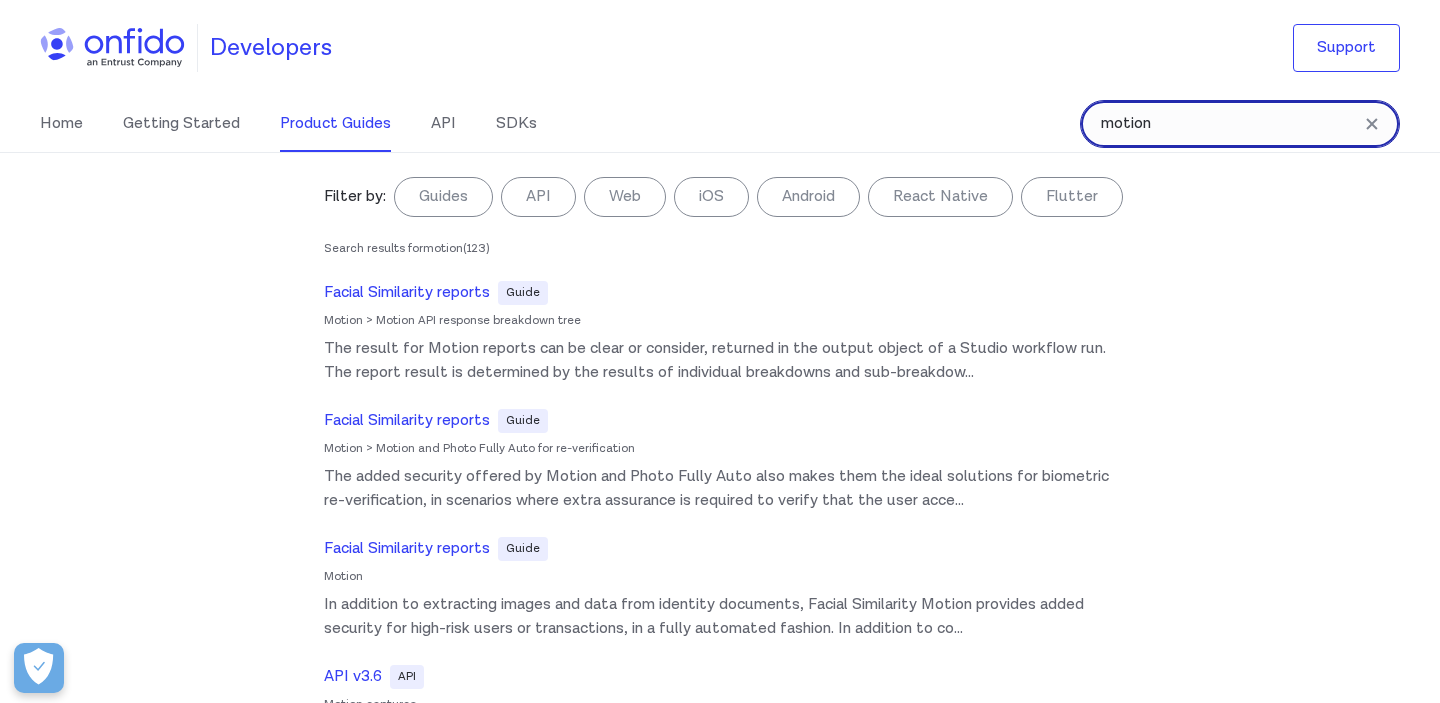 drag, startPoint x: 1175, startPoint y: 124, endPoint x: 983, endPoint y: 124, distance: 192 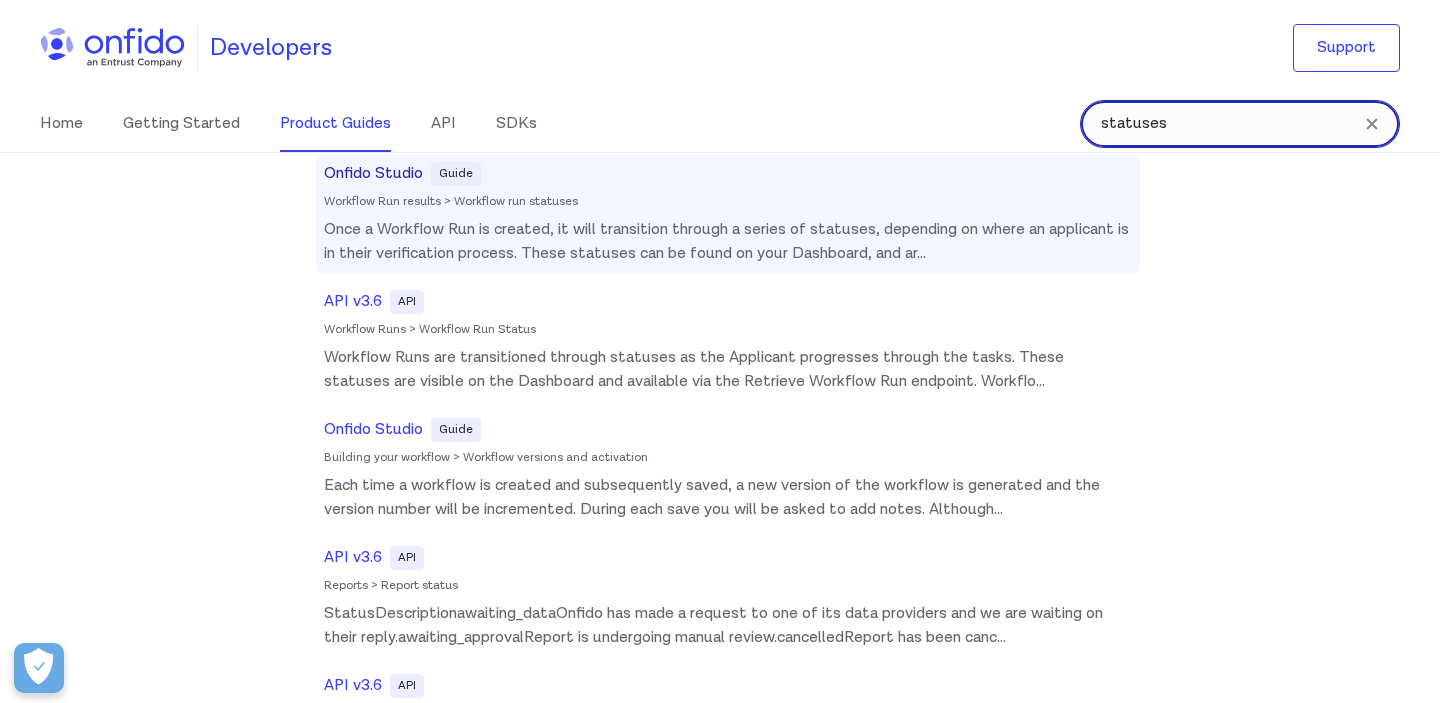 scroll, scrollTop: 132, scrollLeft: 0, axis: vertical 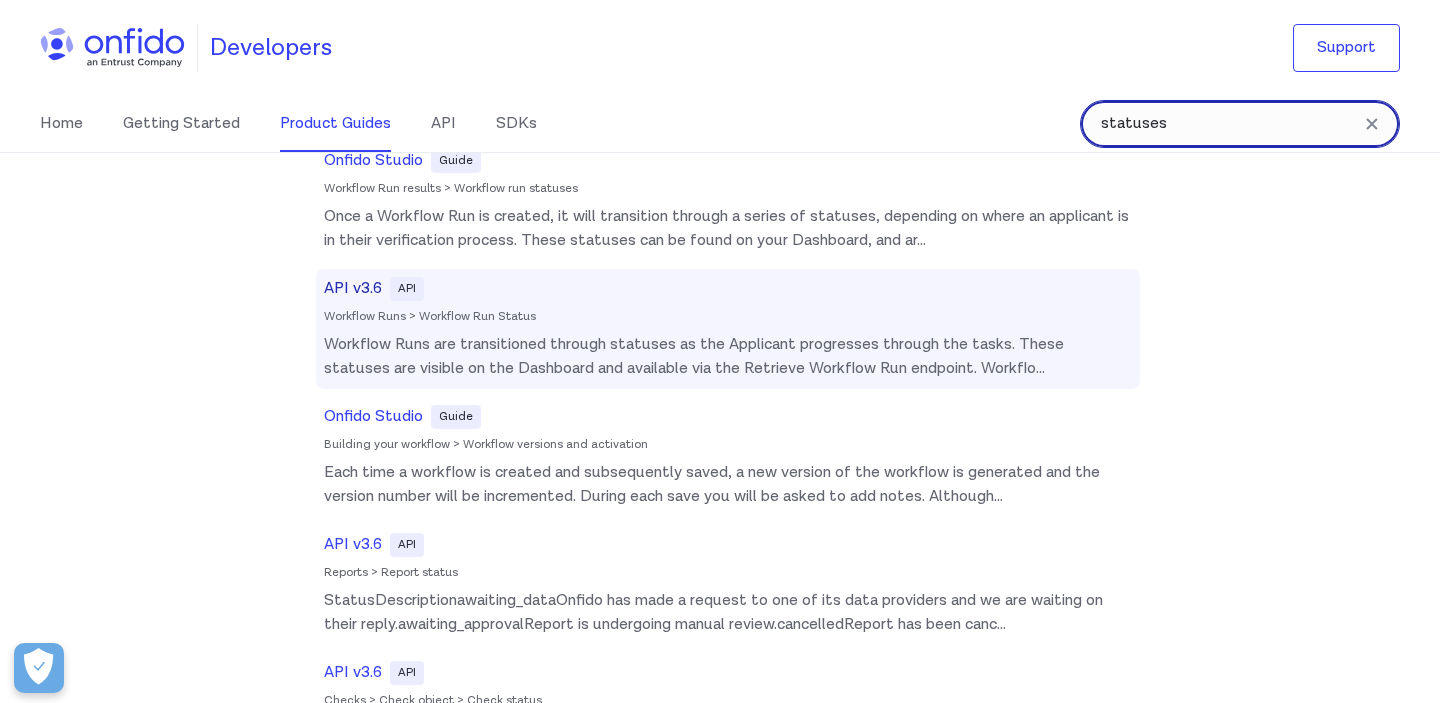 type on "statuses" 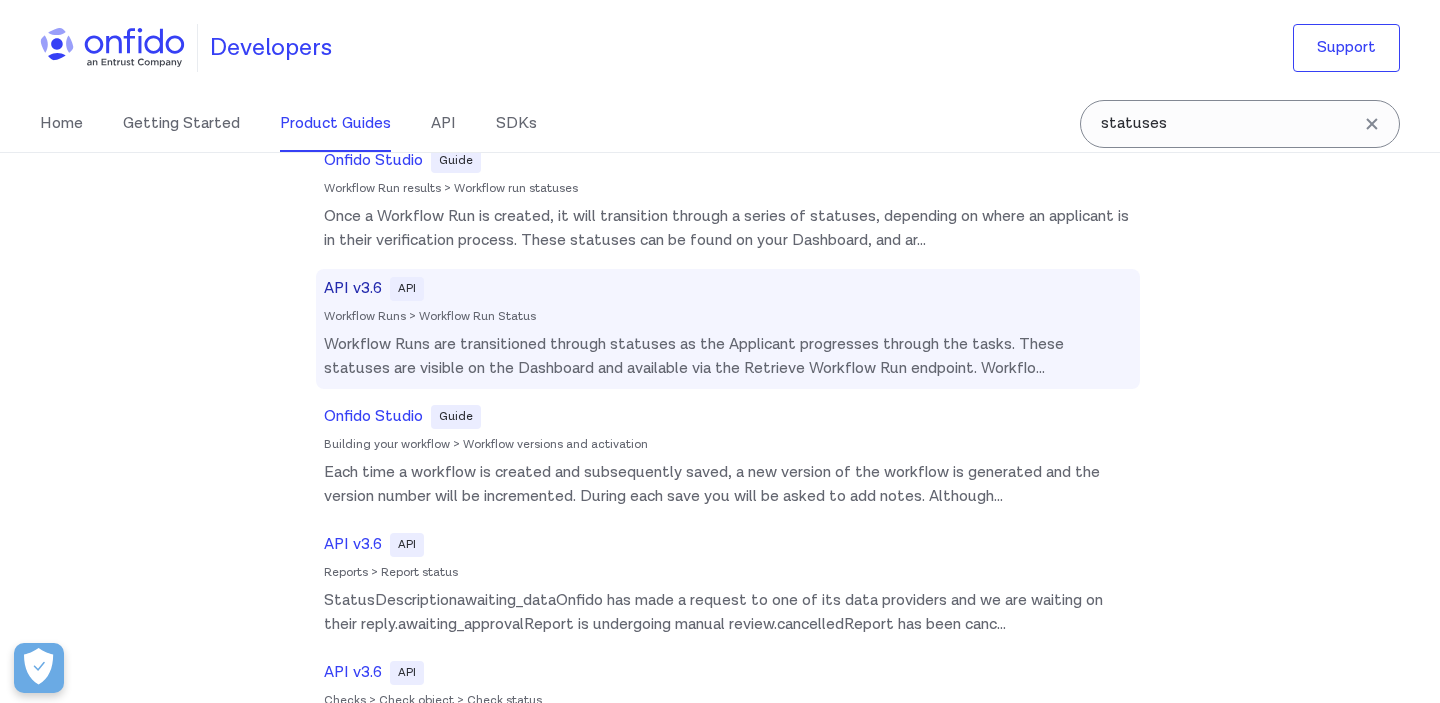 click on "Workflow Runs are transitioned through statuses as the Applicant progresses through the tasks. These statuses are visible
on the Dashboard and available via the Retrieve Workflow Run endpoint. Workflo ..." at bounding box center [728, 357] 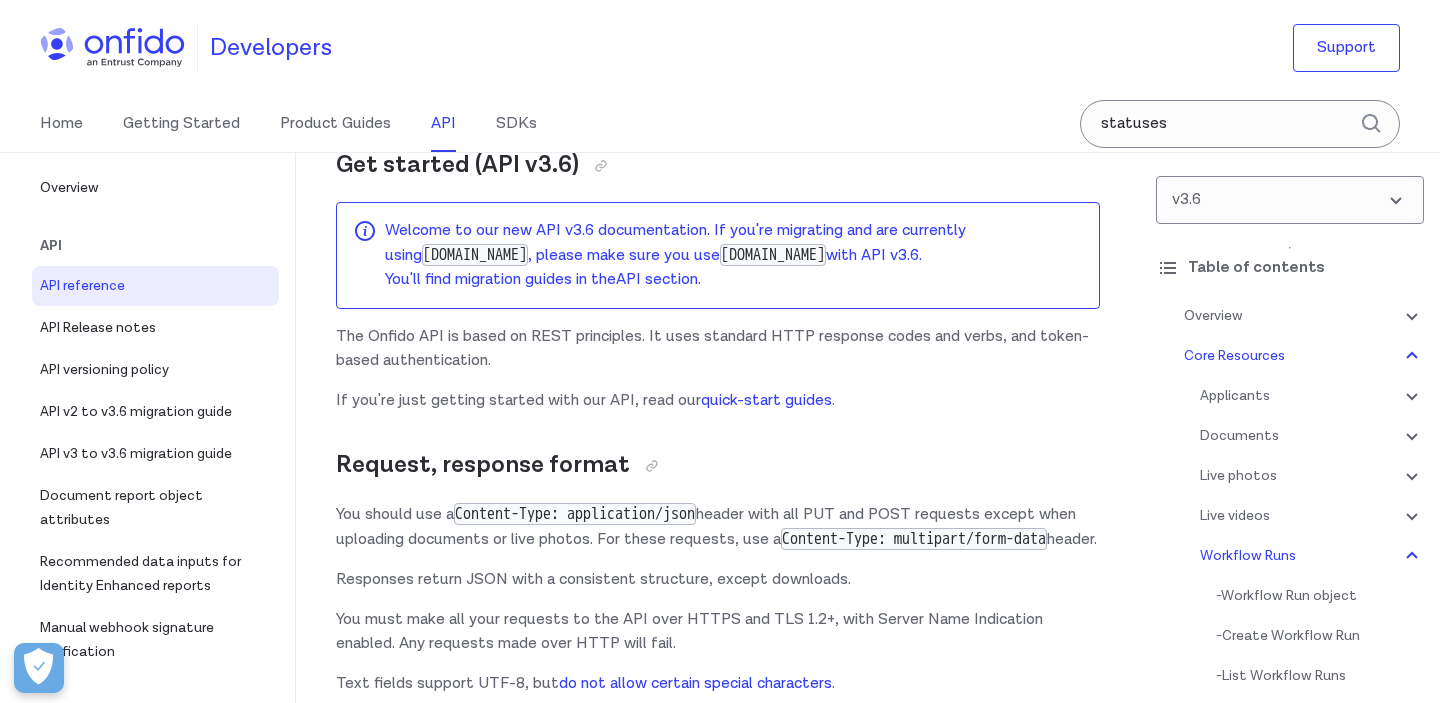 scroll, scrollTop: 49691, scrollLeft: 0, axis: vertical 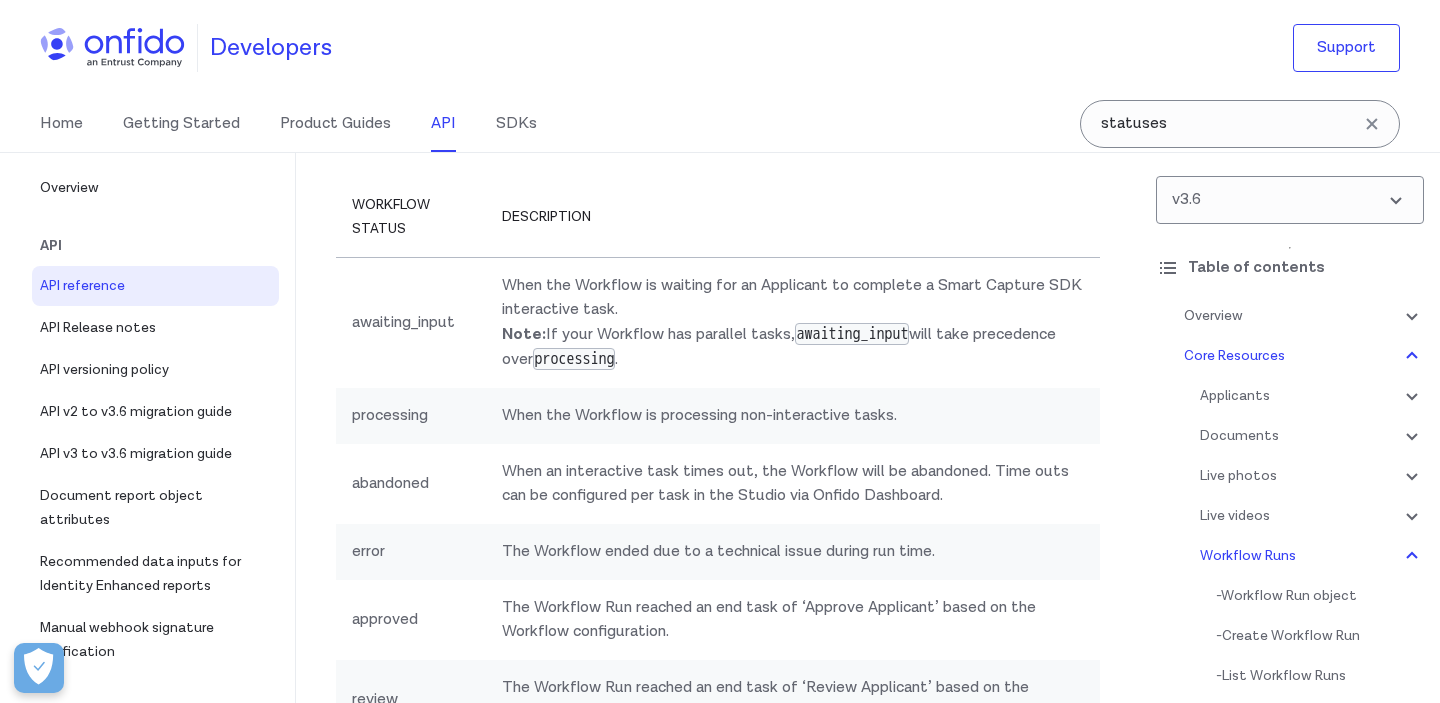 click on "Retrieve Workflow Run endpoint" at bounding box center (867, 132) 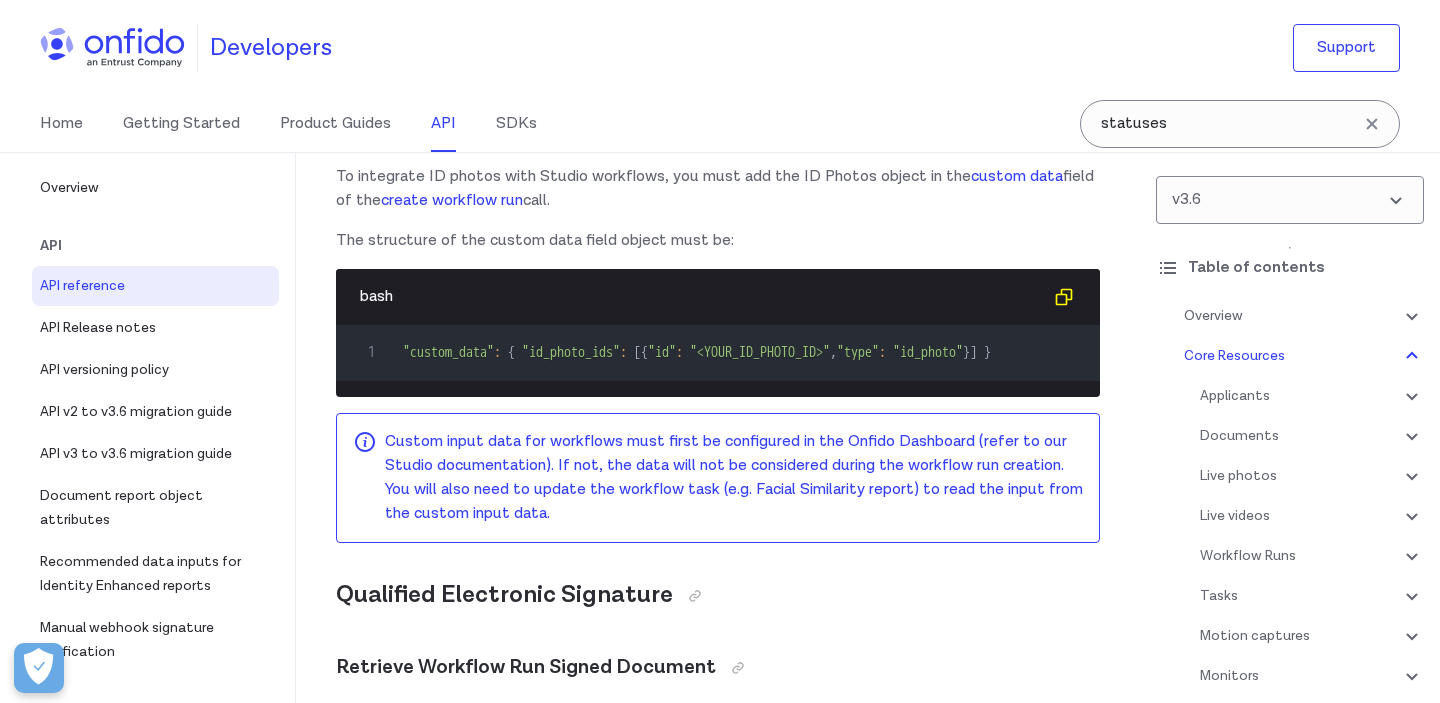 scroll, scrollTop: 77871, scrollLeft: 0, axis: vertical 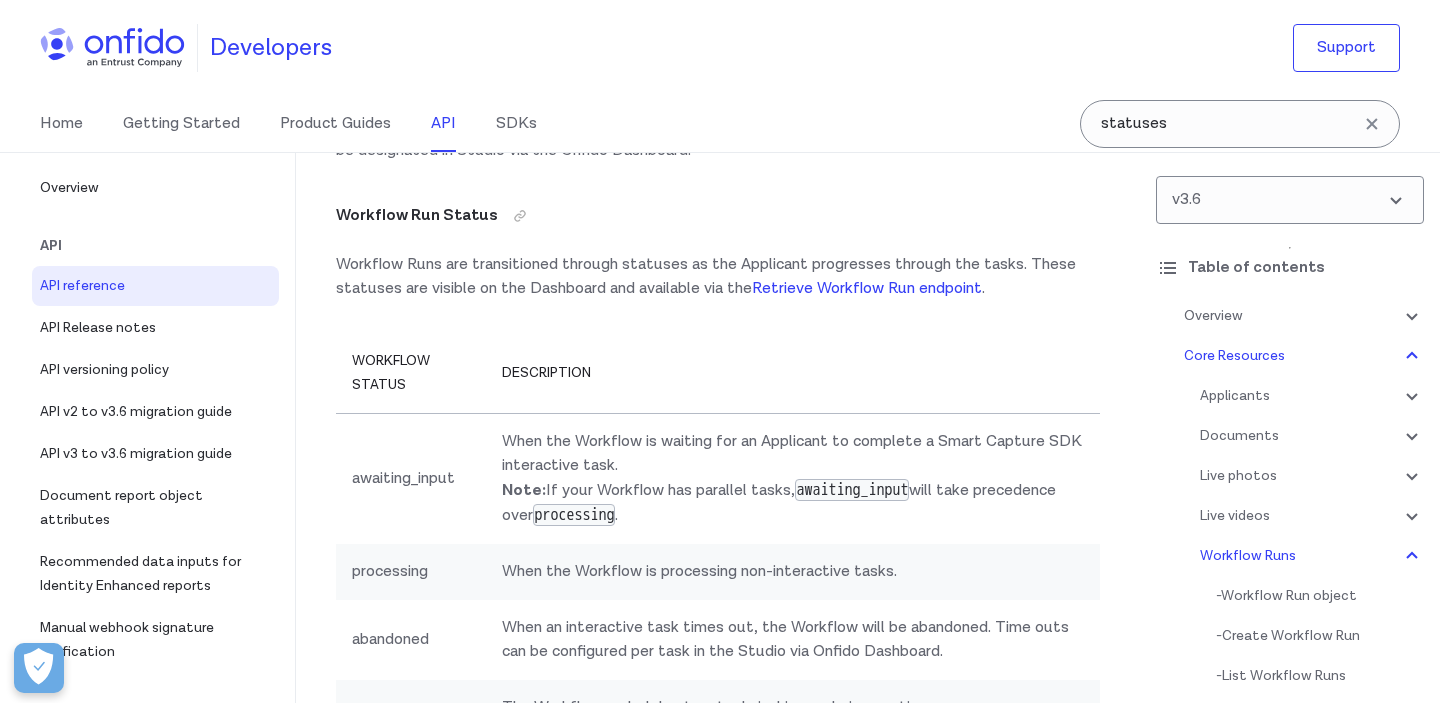 click on "Overview
Get started (API v3.6)
Welcome to our new API v3.6 documentation. If you're migrating and are
currently using  [DOMAIN_NAME] , please make sure you use  [DOMAIN_NAME]  with API v3.6. You'll find migration guides in the  API section .
The Onfido API is based on REST principles. It uses standard HTTP response
codes and verbs, and token-based authentication.
If you're just getting started with our API, read our  quick-start
guides .
Request, response format
You should use a  Content-Type: application/json  header with all PUT and POST
requests except when uploading documents or live photos. For these requests,
use a  Content-Type: multipart/form-data  header.
Responses return JSON with a consistent structure, except downloads.
You must make all your requests to the API over HTTPS and TLS 1.2+, with
Server Name Indication enabled. Any requests made over HTTP will fail.
Text fields support UTF-8, but  do not allow certain special
characters .
Token authentication Onfido
Dashboard" at bounding box center [718, 70128] 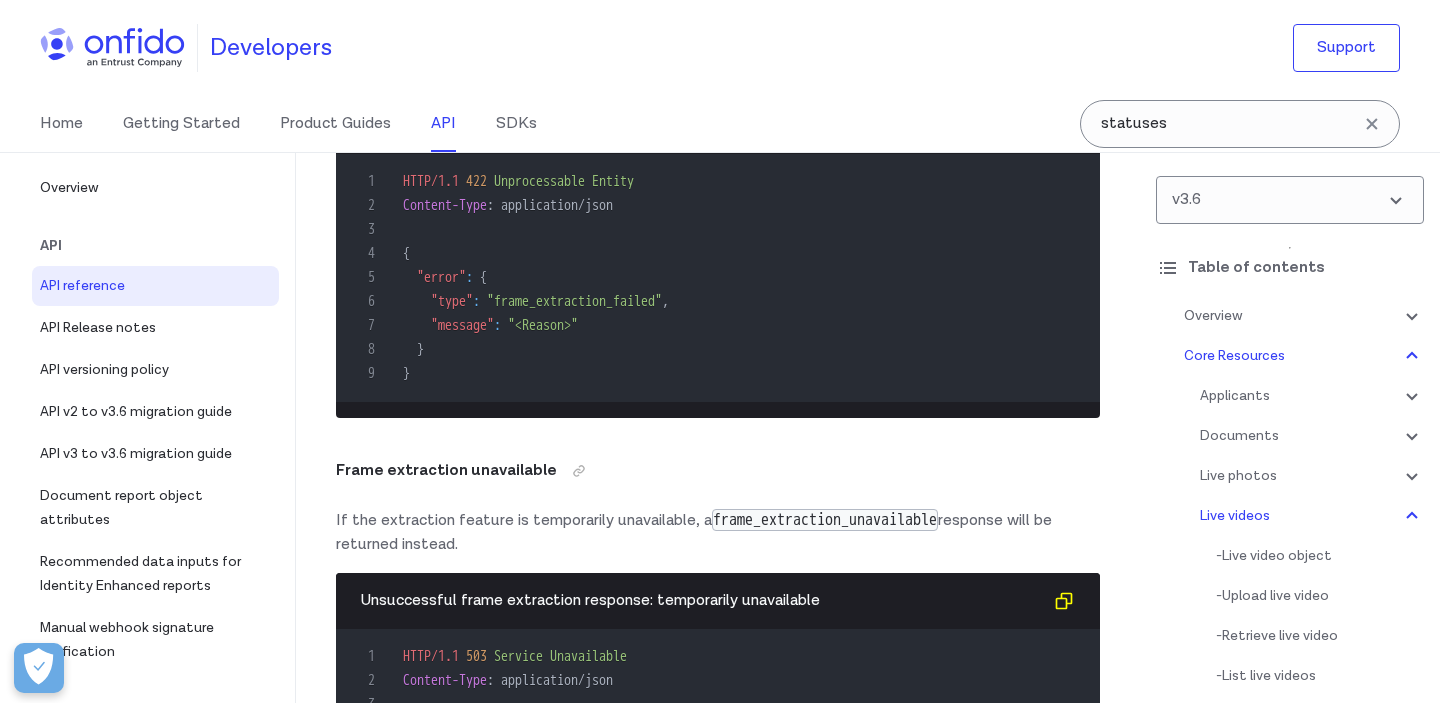 scroll, scrollTop: 48197, scrollLeft: 0, axis: vertical 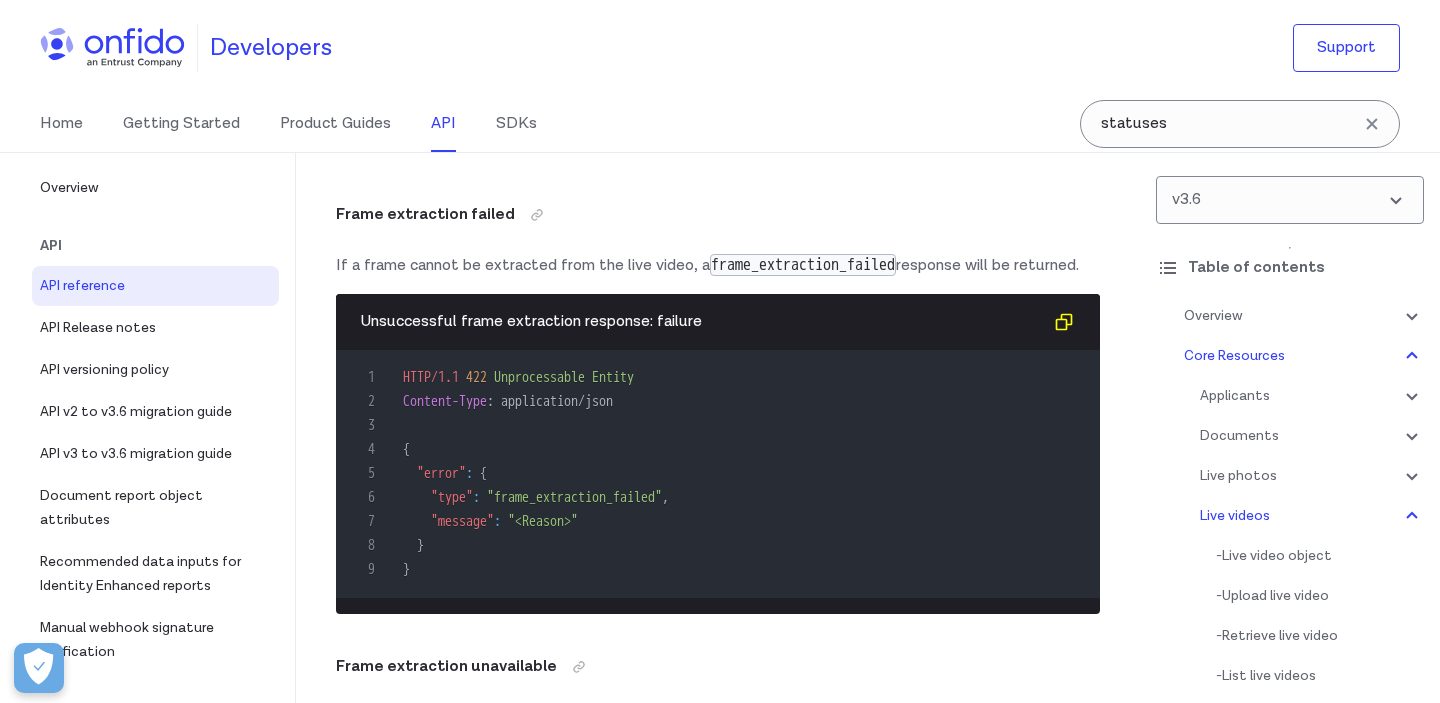 click on "API reference" at bounding box center (155, 286) 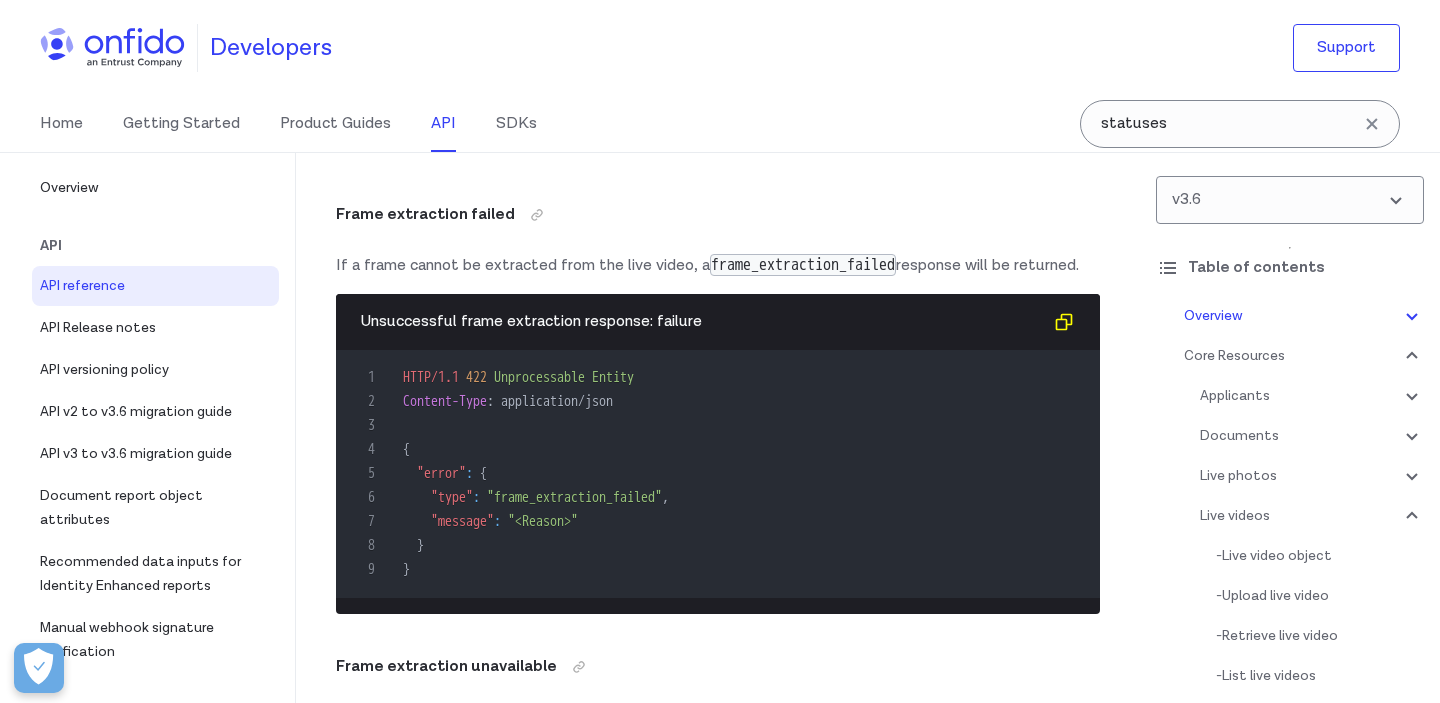 scroll, scrollTop: 0, scrollLeft: 0, axis: both 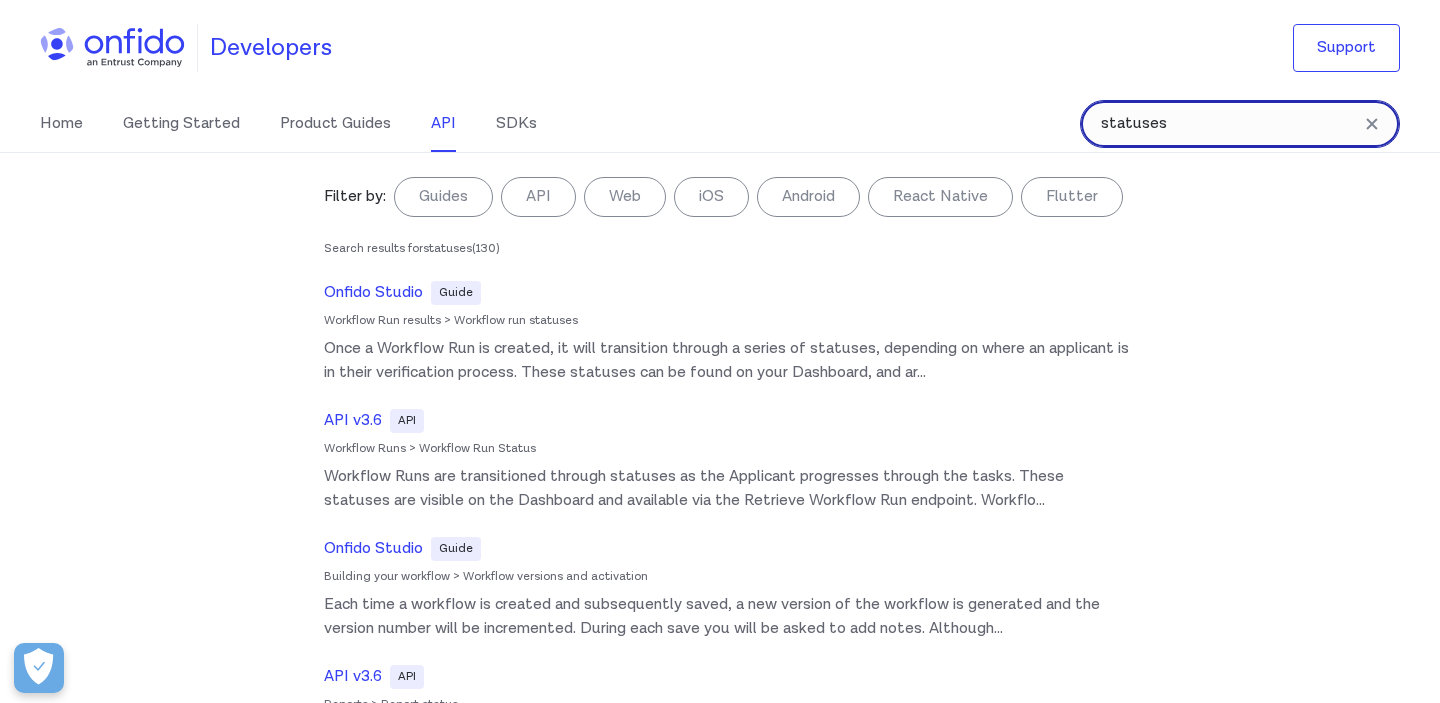 click on "statuses" at bounding box center (1240, 124) 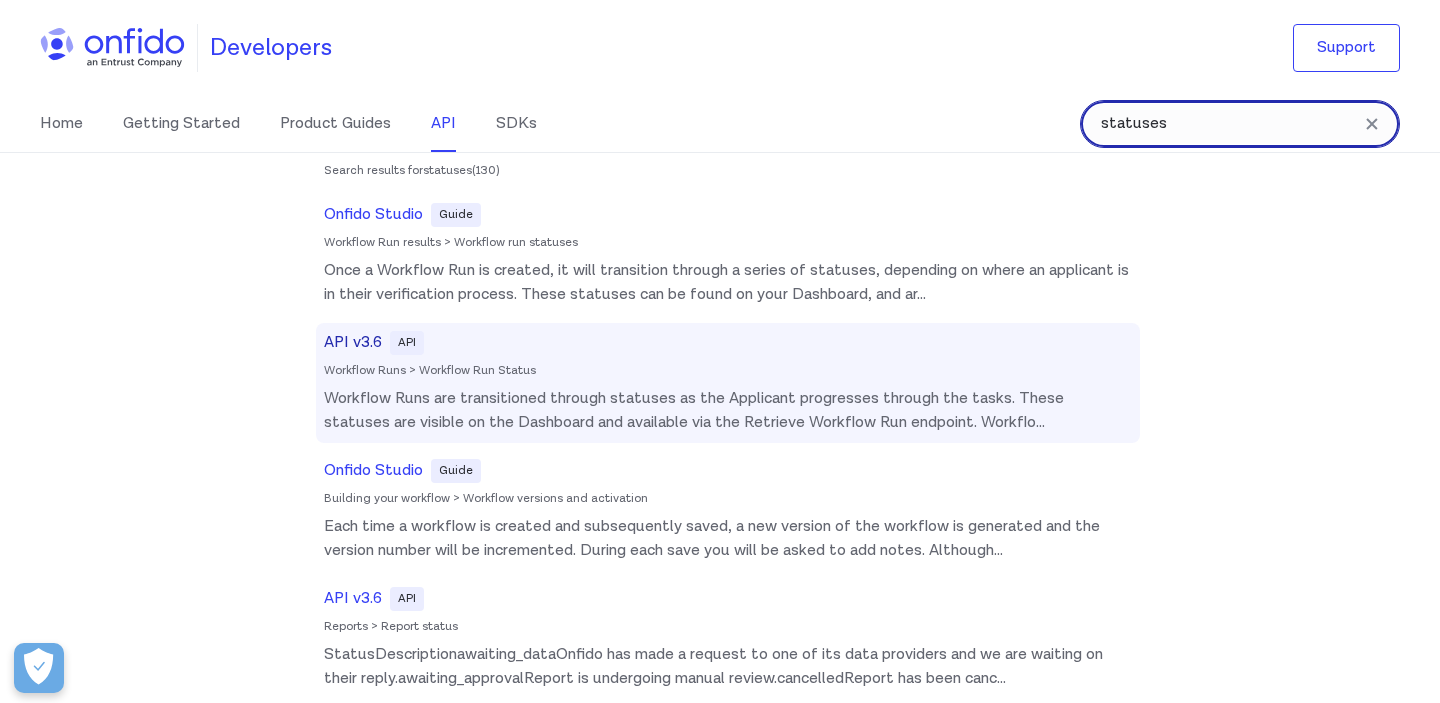 scroll, scrollTop: 80, scrollLeft: 0, axis: vertical 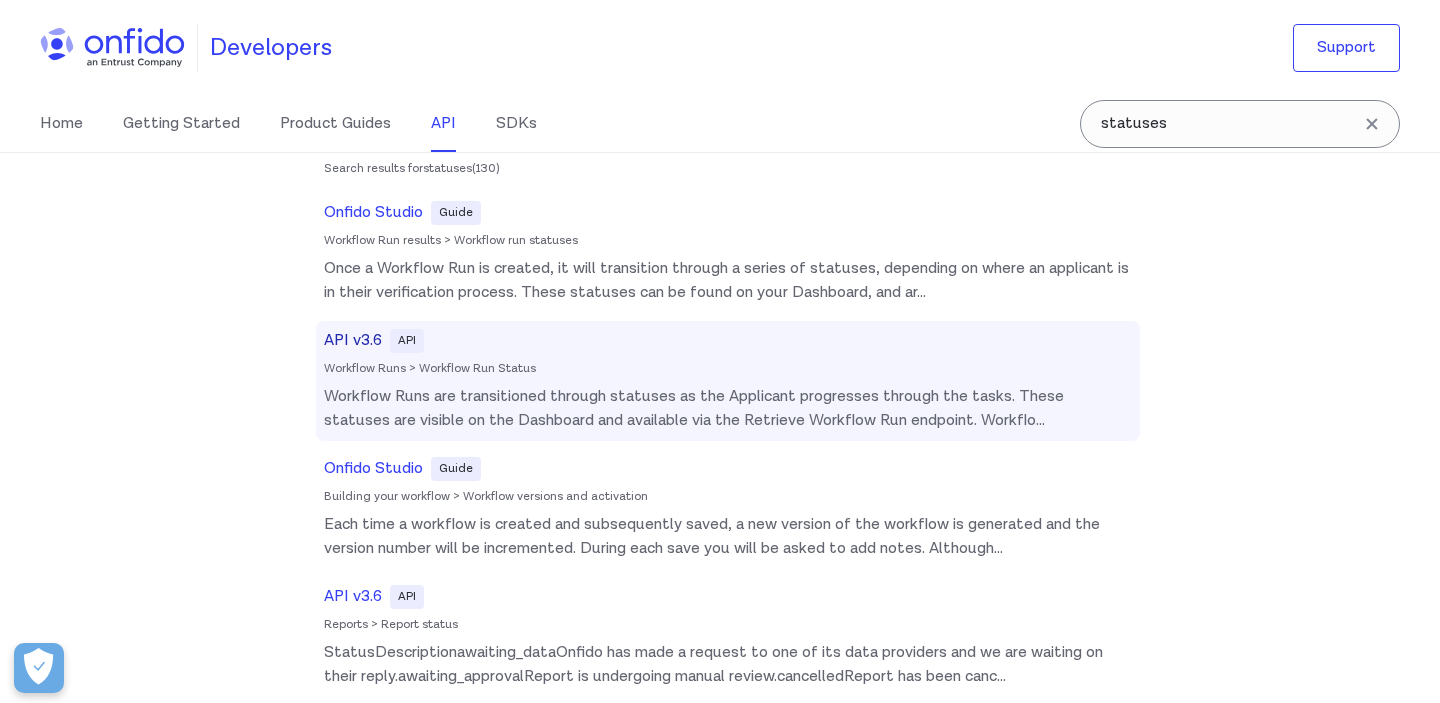 click on "API v3.6" at bounding box center [353, 341] 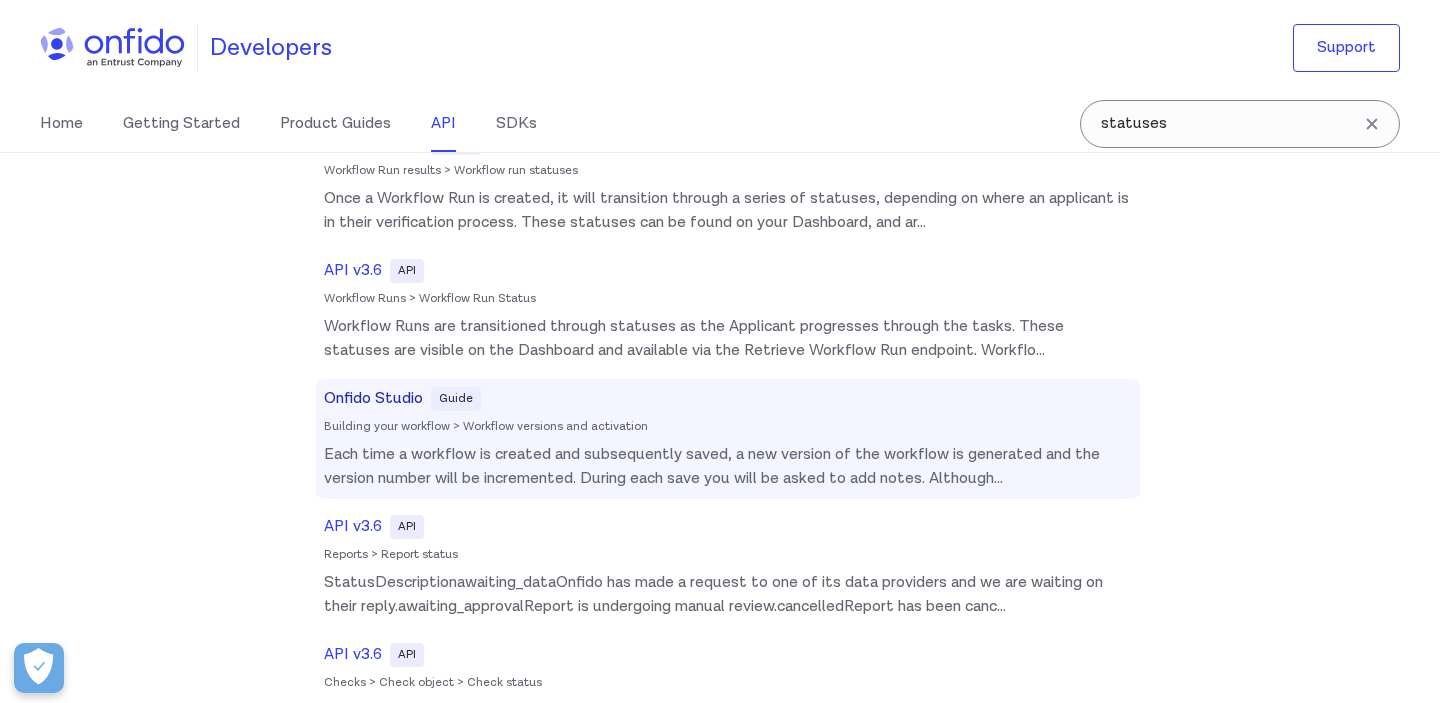 scroll, scrollTop: 270, scrollLeft: 0, axis: vertical 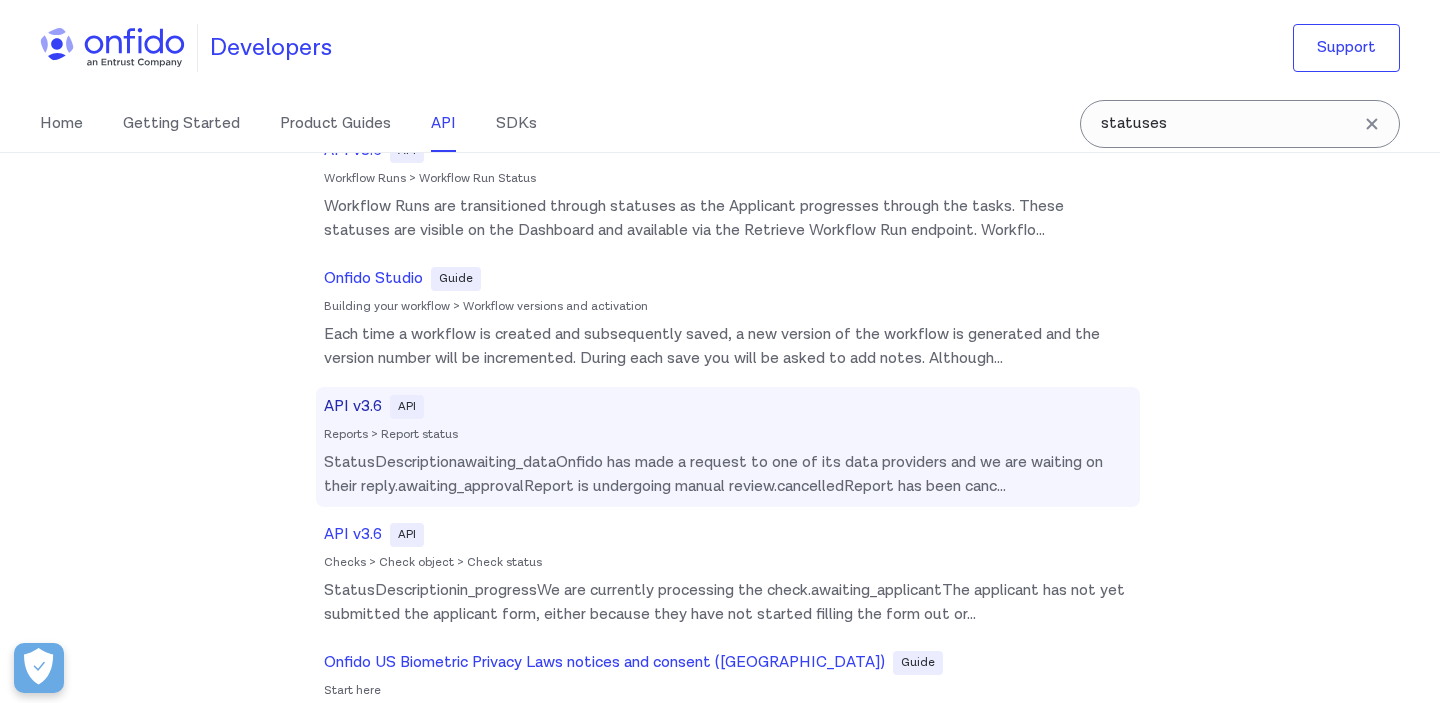 click on "StatusDescriptionawaiting_dataOnfido has made a request to one of its data providers and we are waiting on their reply.awaiting_approvalReport is undergoing manual review.cancelledReport has been canc ..." at bounding box center [728, 475] 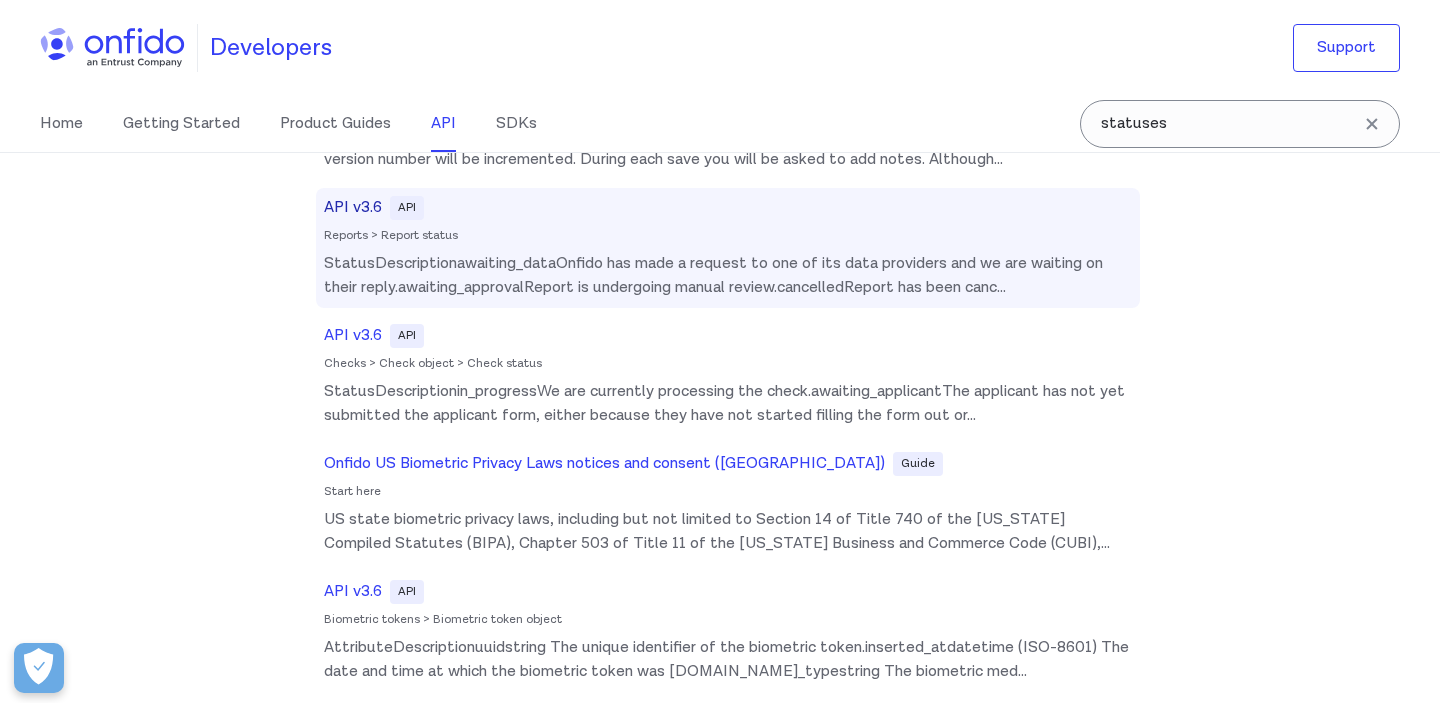 scroll, scrollTop: 268, scrollLeft: 0, axis: vertical 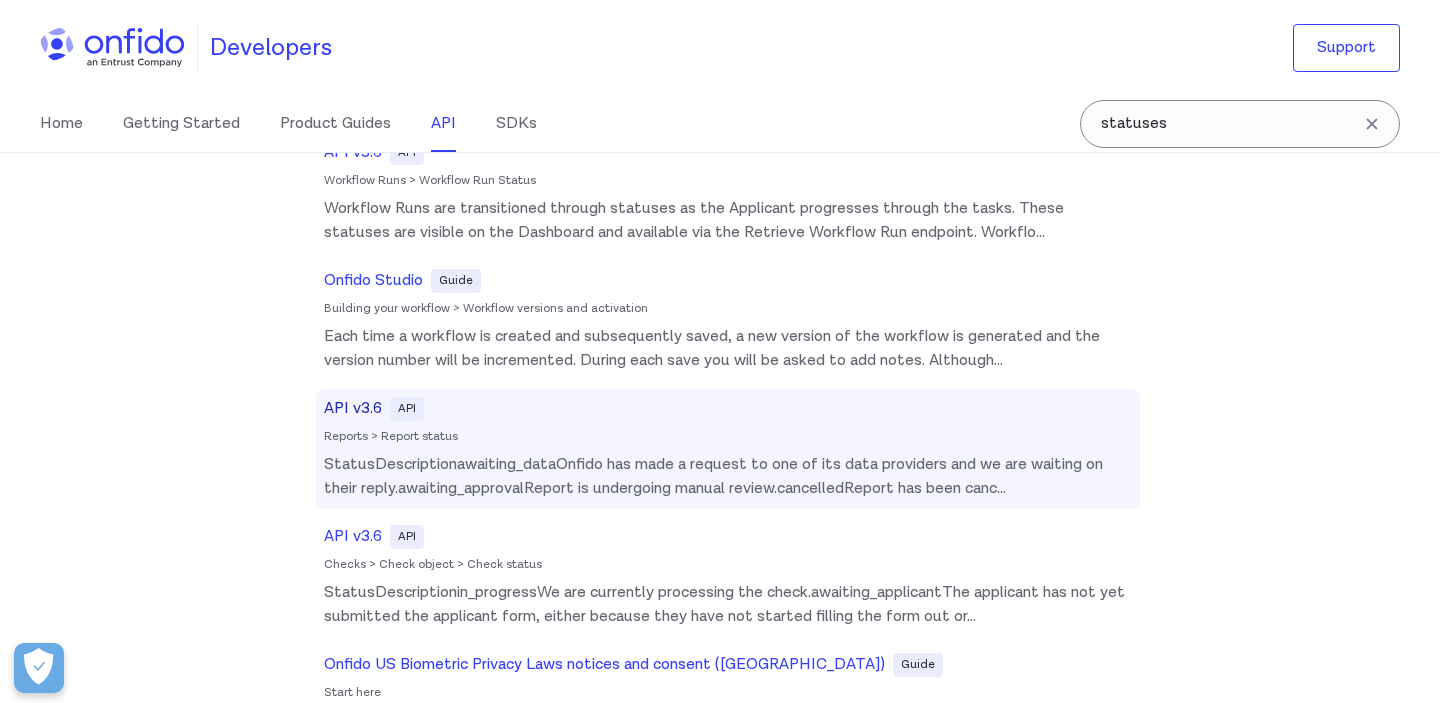 click on "API v3.6" at bounding box center [353, 409] 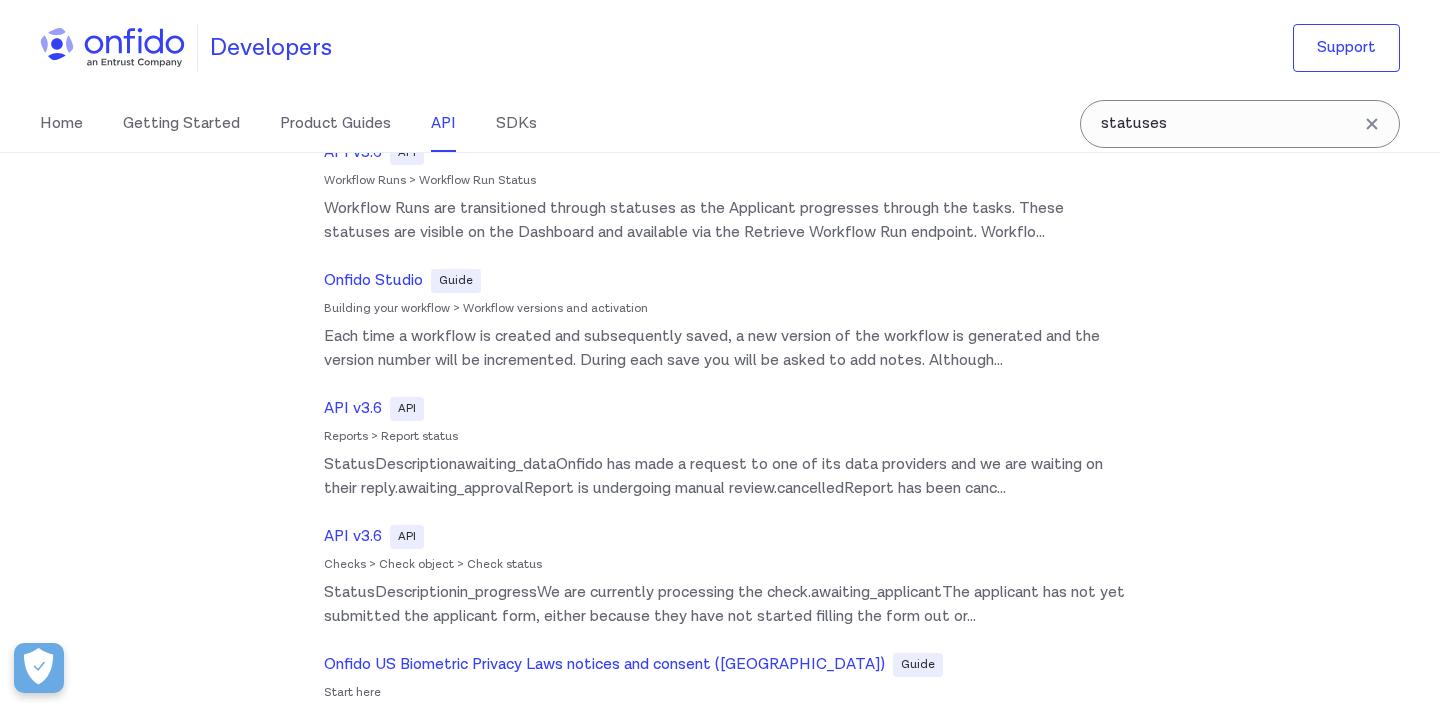 click 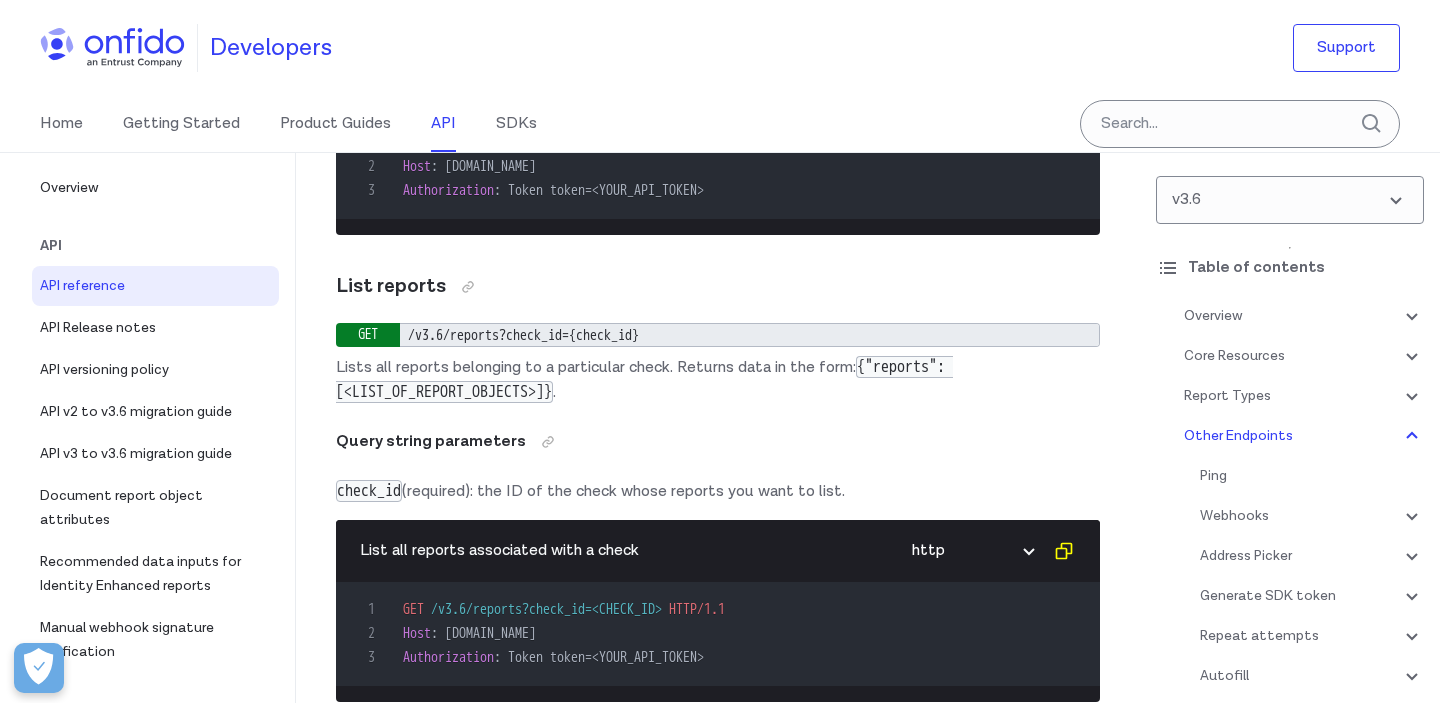 scroll, scrollTop: 236597, scrollLeft: 0, axis: vertical 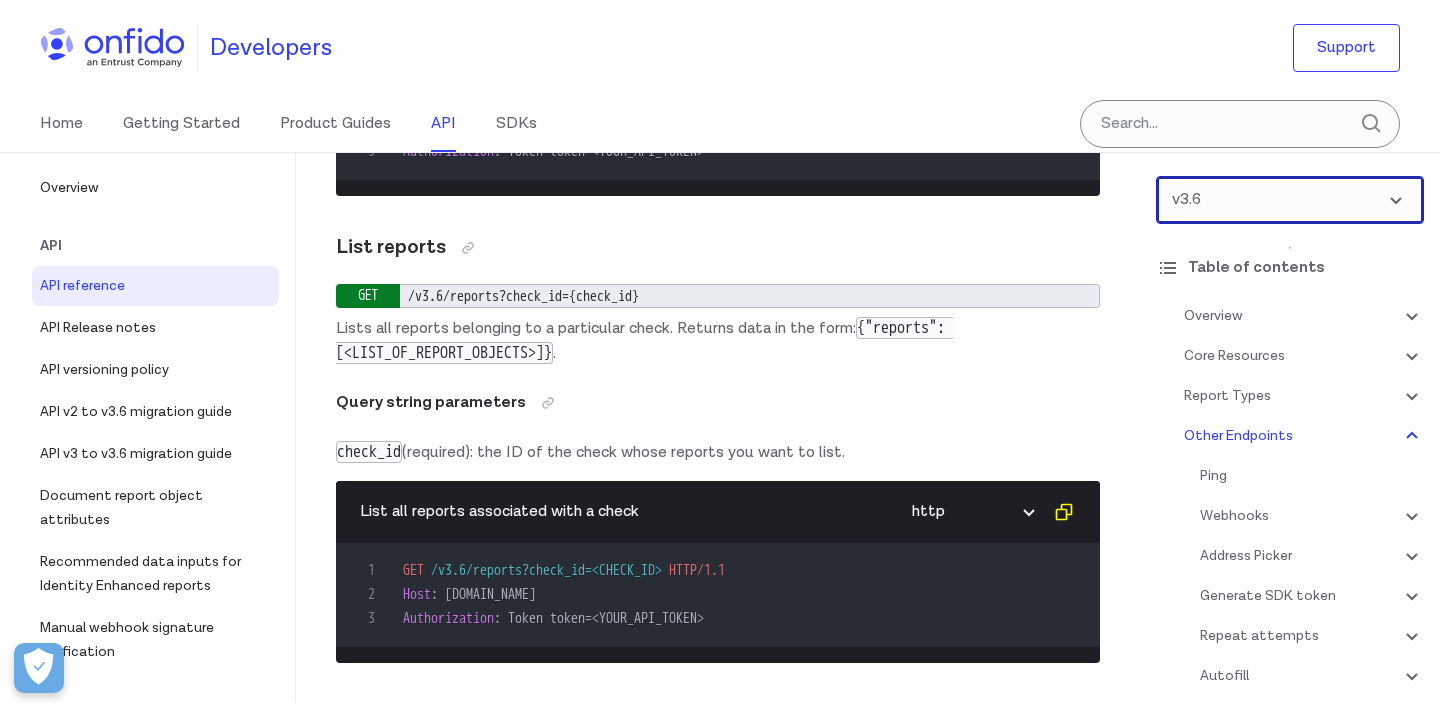 click at bounding box center (1290, 200) 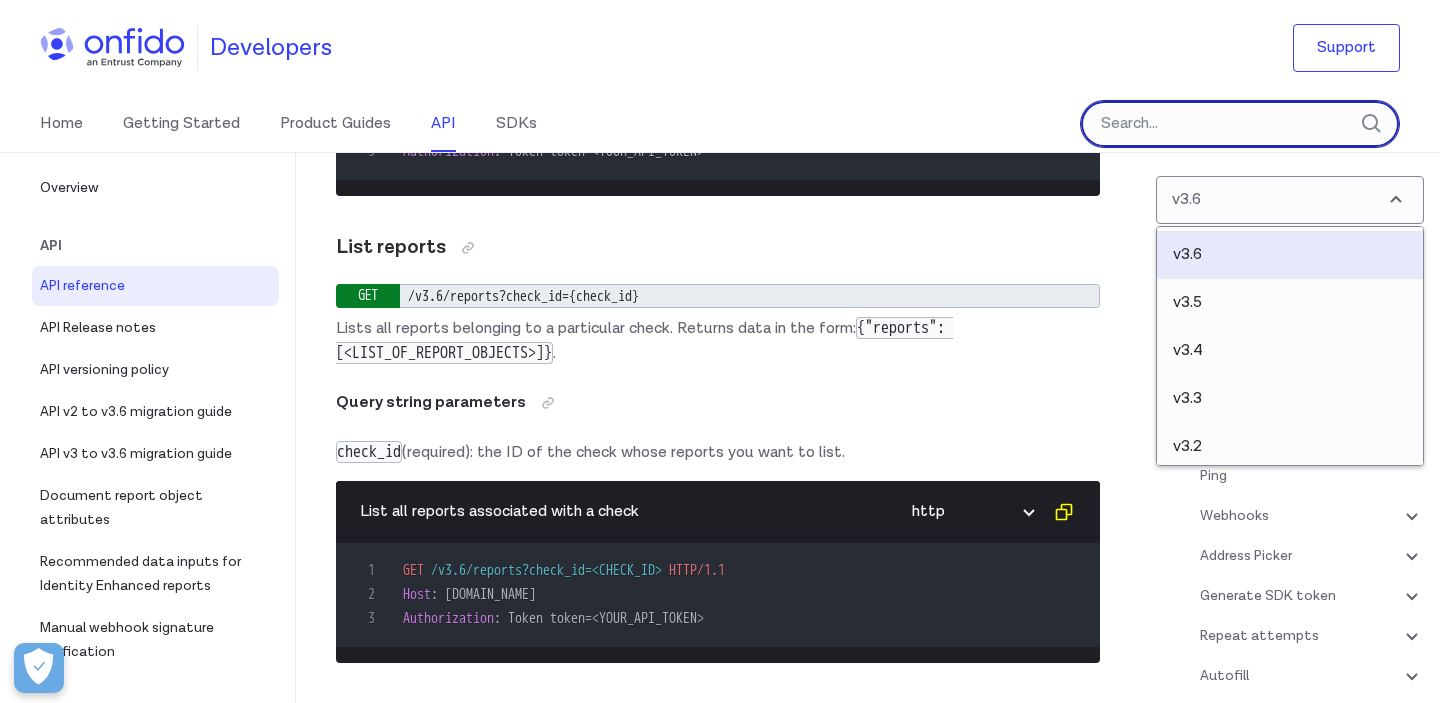 click at bounding box center (1240, 124) 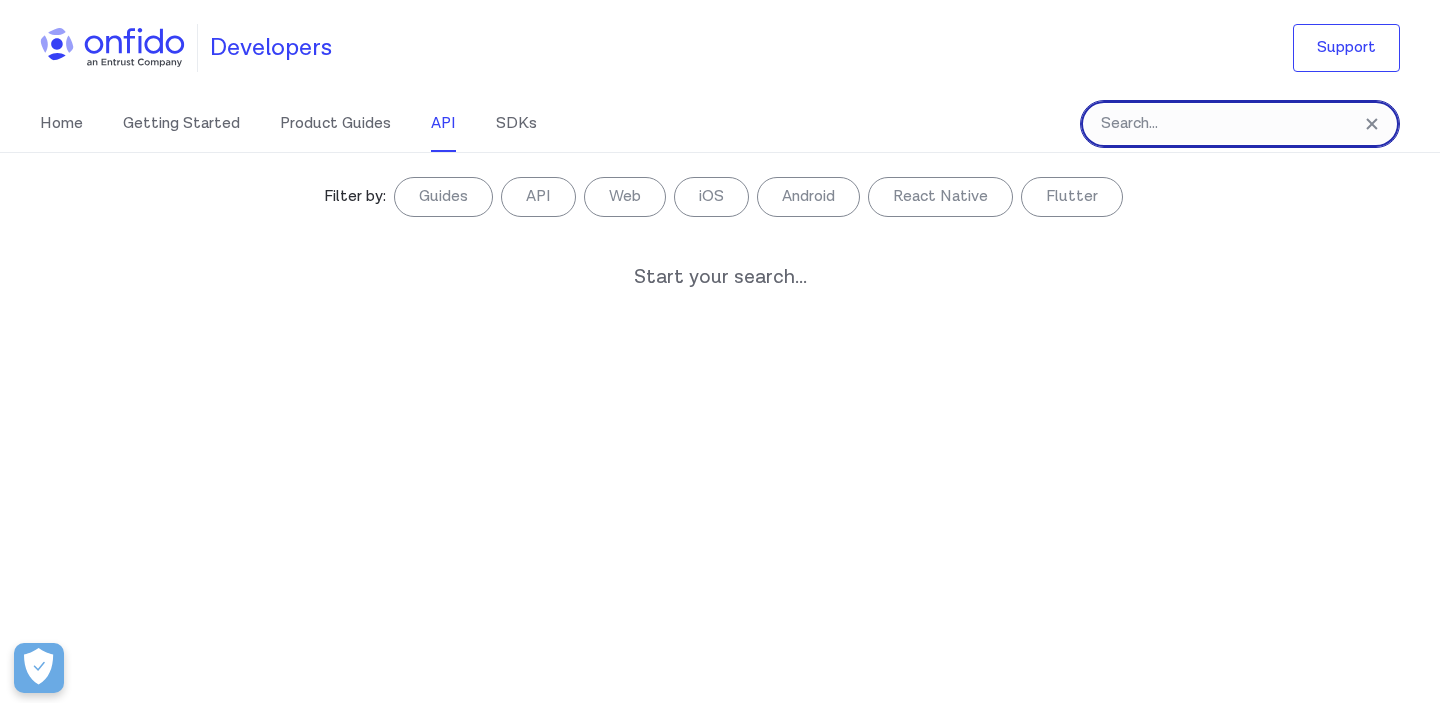 click at bounding box center (1240, 124) 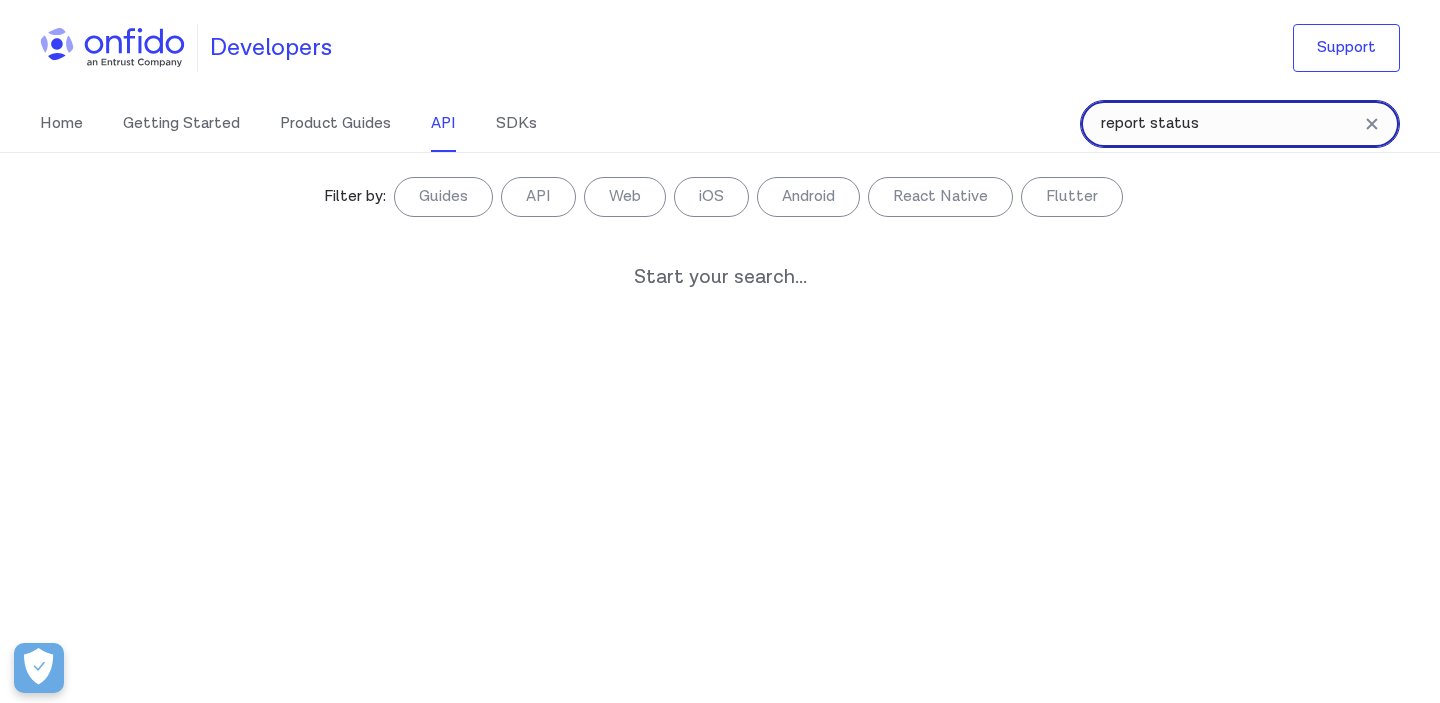 type on "report status" 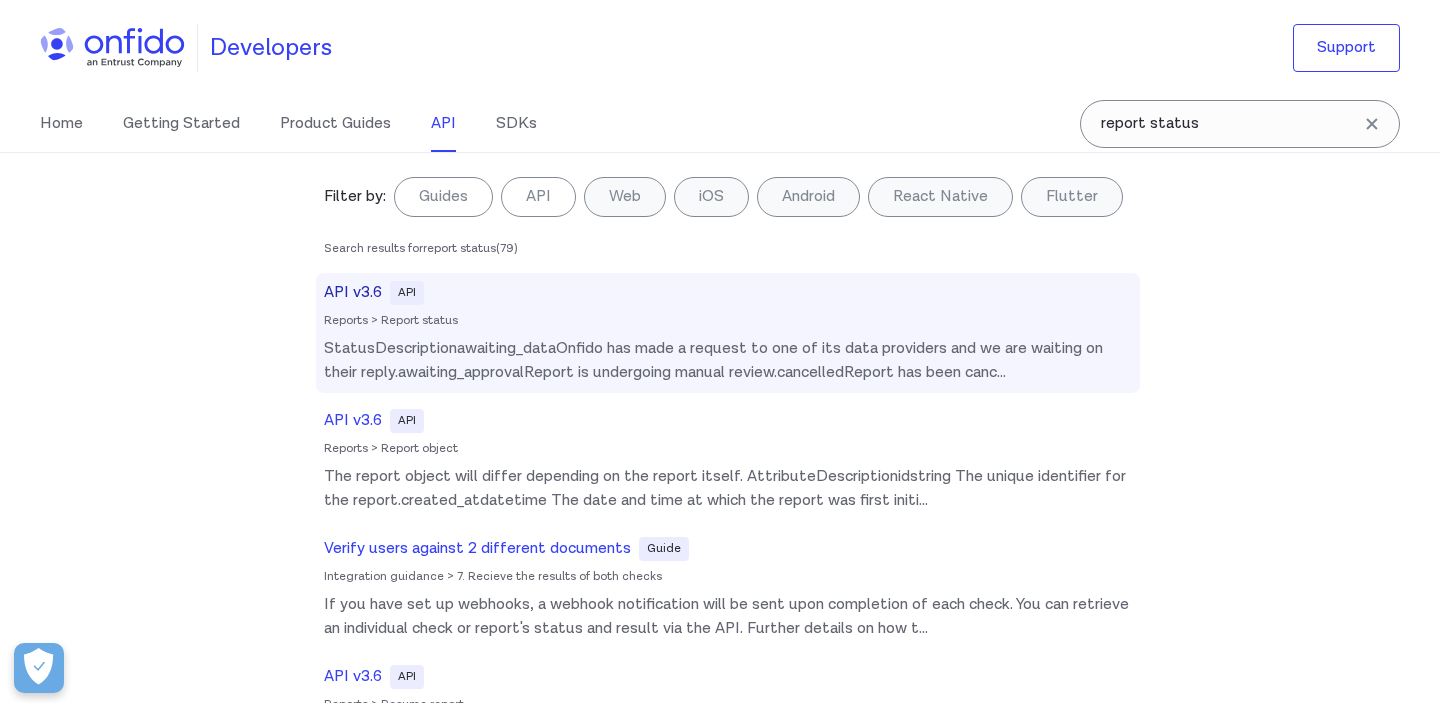 click on "API v3.6" at bounding box center [353, 293] 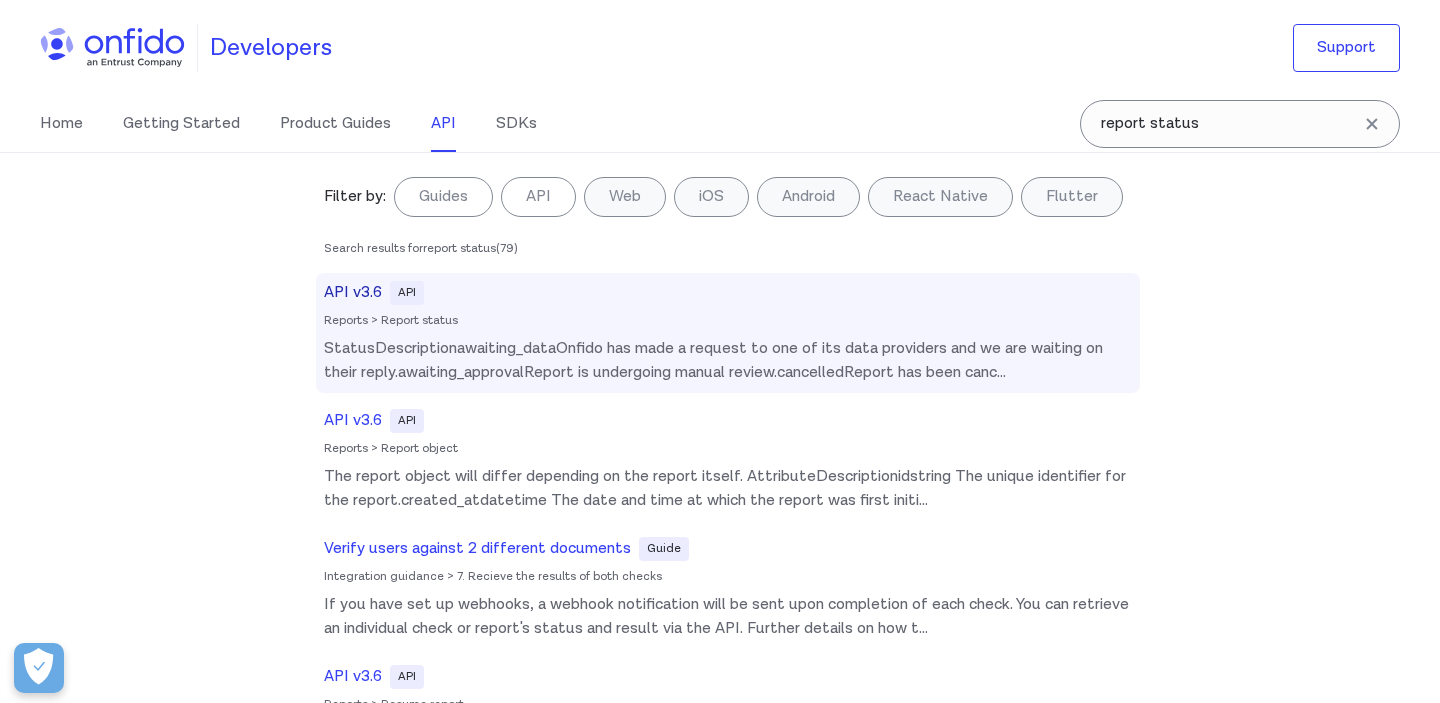 click on "StatusDescriptionawaiting_dataOnfido has made a request to one of its data providers and we are waiting on their reply.awaiting_approvalReport is undergoing manual review.cancelledReport has been canc ..." at bounding box center [728, 361] 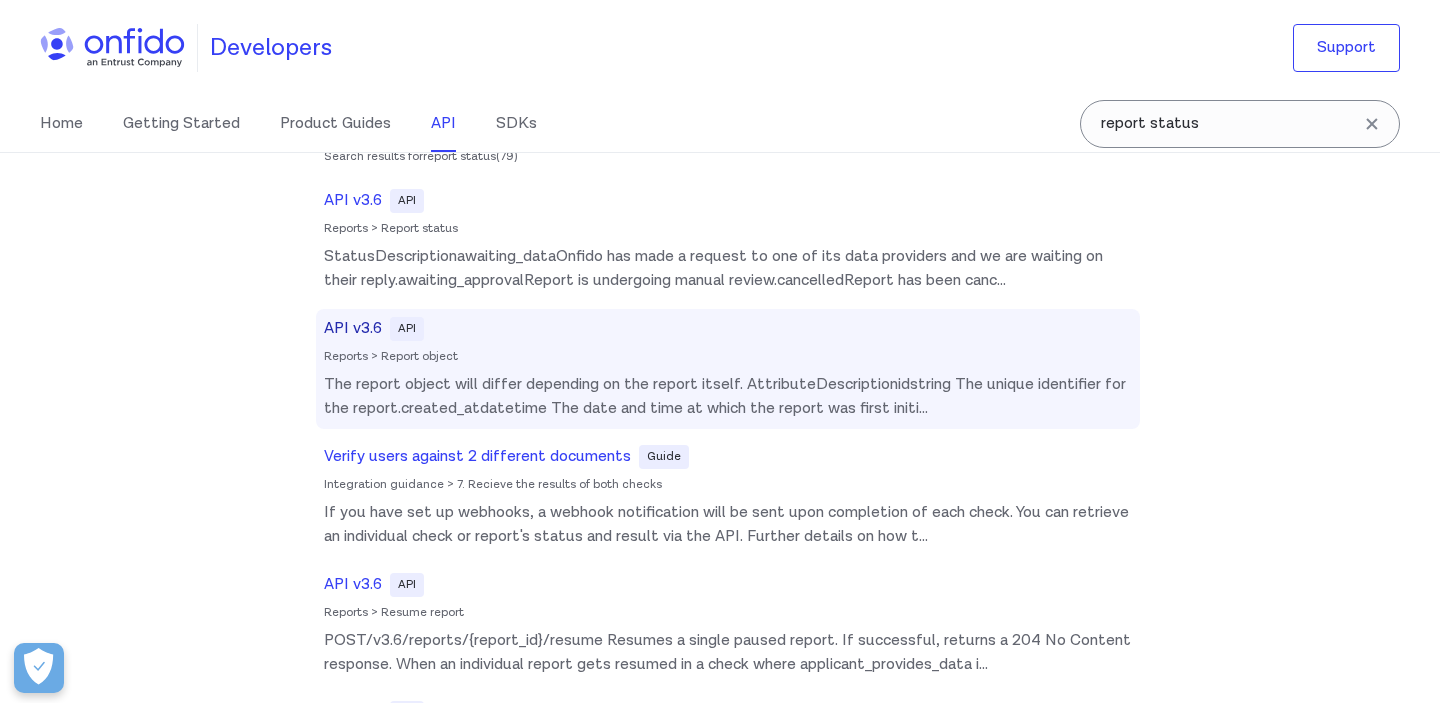 scroll, scrollTop: 0, scrollLeft: 0, axis: both 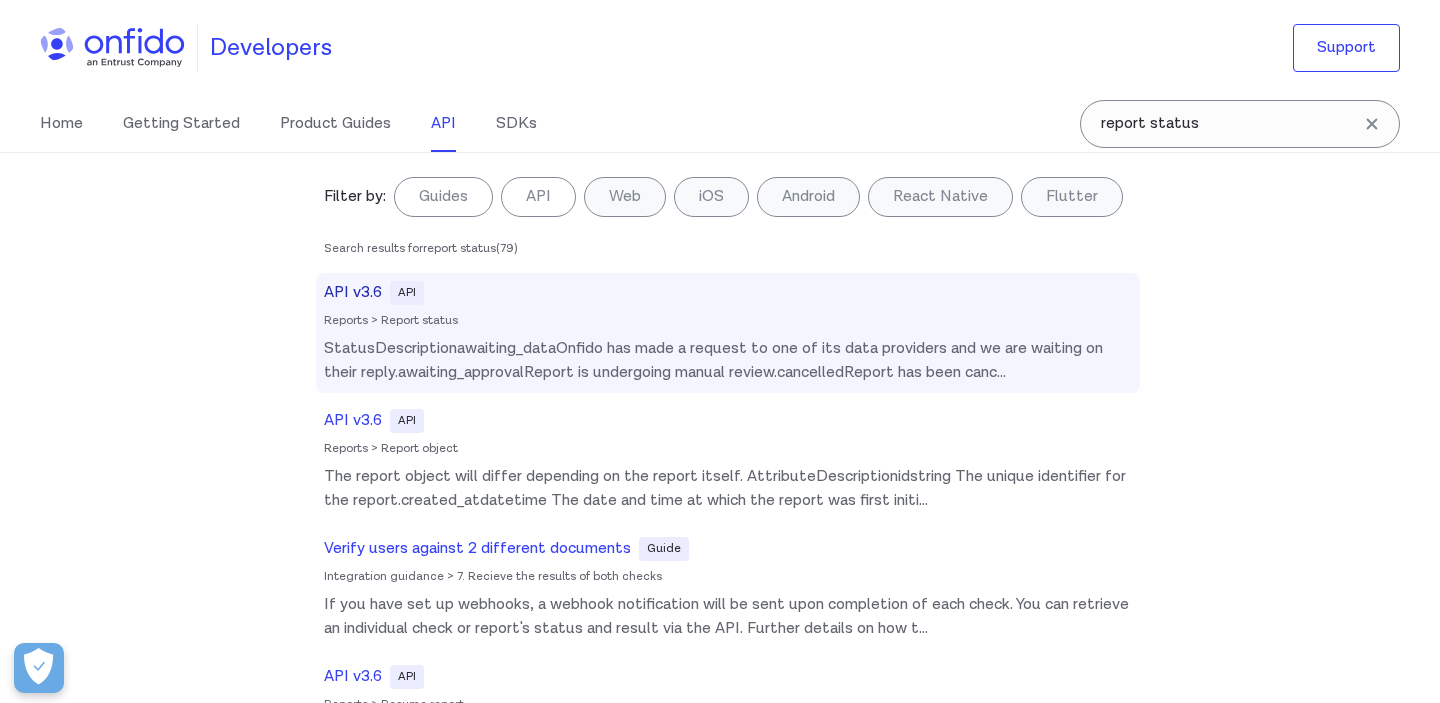 click on "API v3.6" at bounding box center (353, 293) 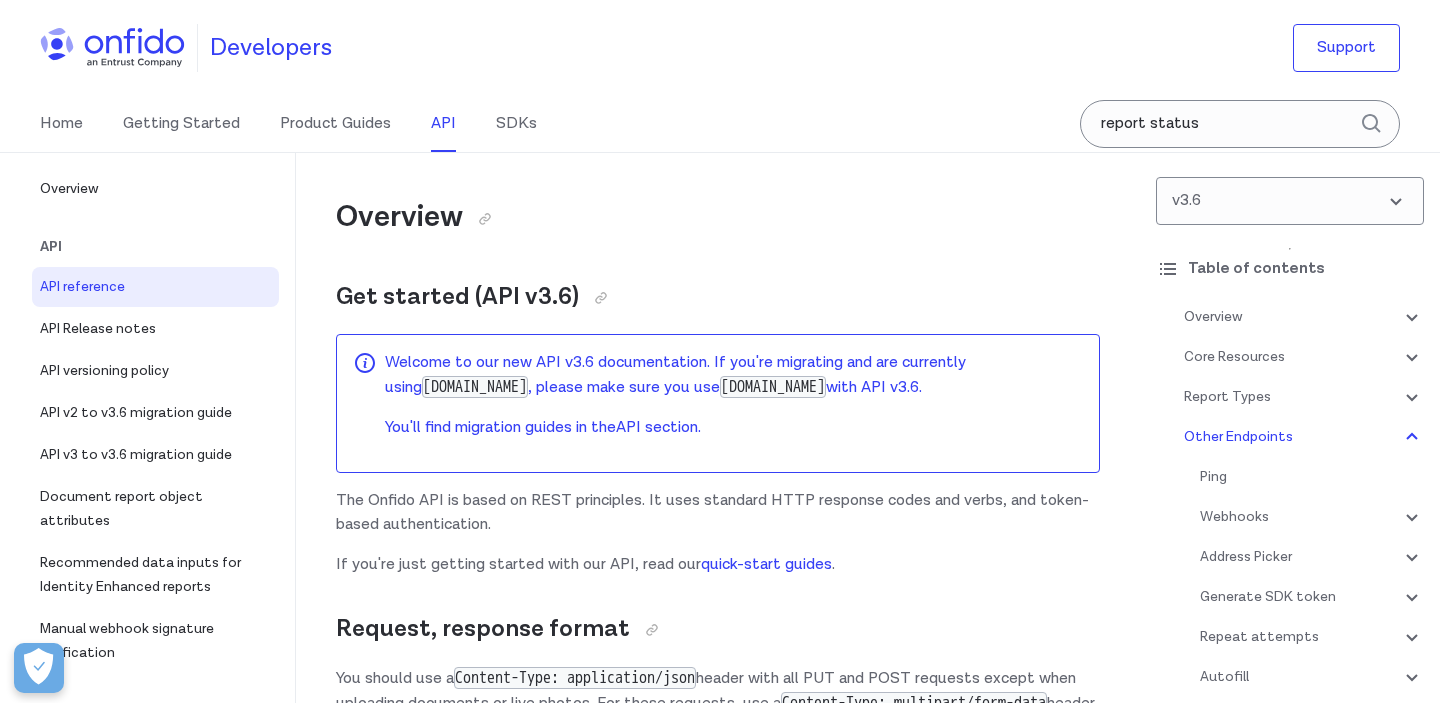 scroll, scrollTop: 238150, scrollLeft: 0, axis: vertical 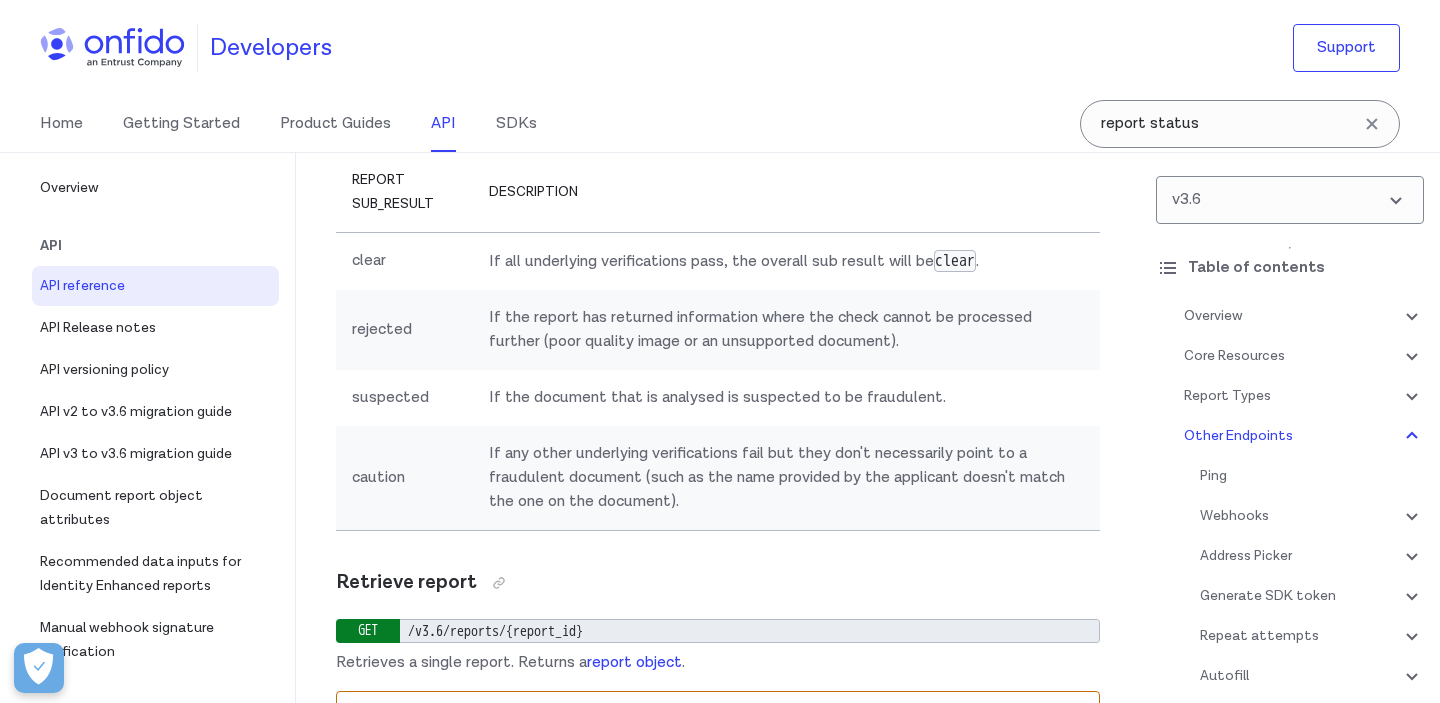 click on "sub_result" at bounding box center (531, -1504) 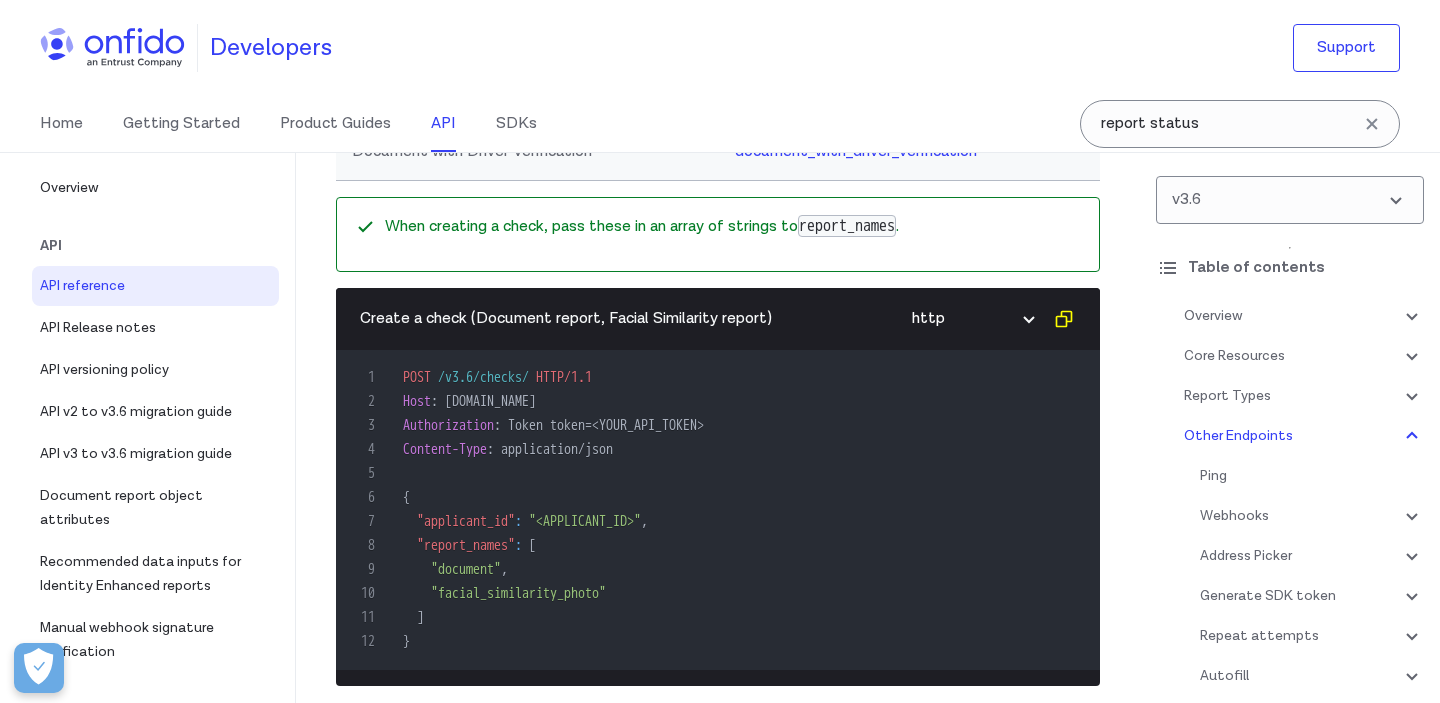 scroll, scrollTop: 232241, scrollLeft: 0, axis: vertical 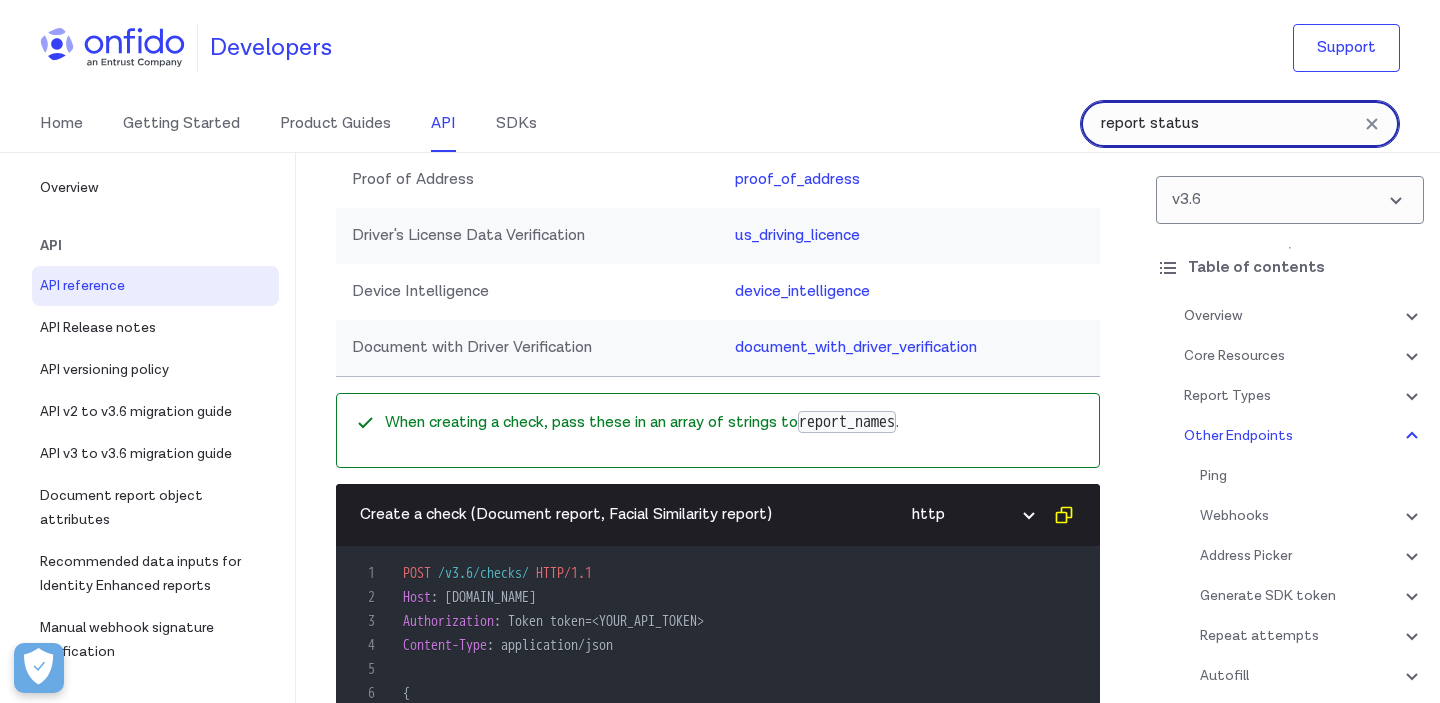 click on "report status" at bounding box center (1240, 124) 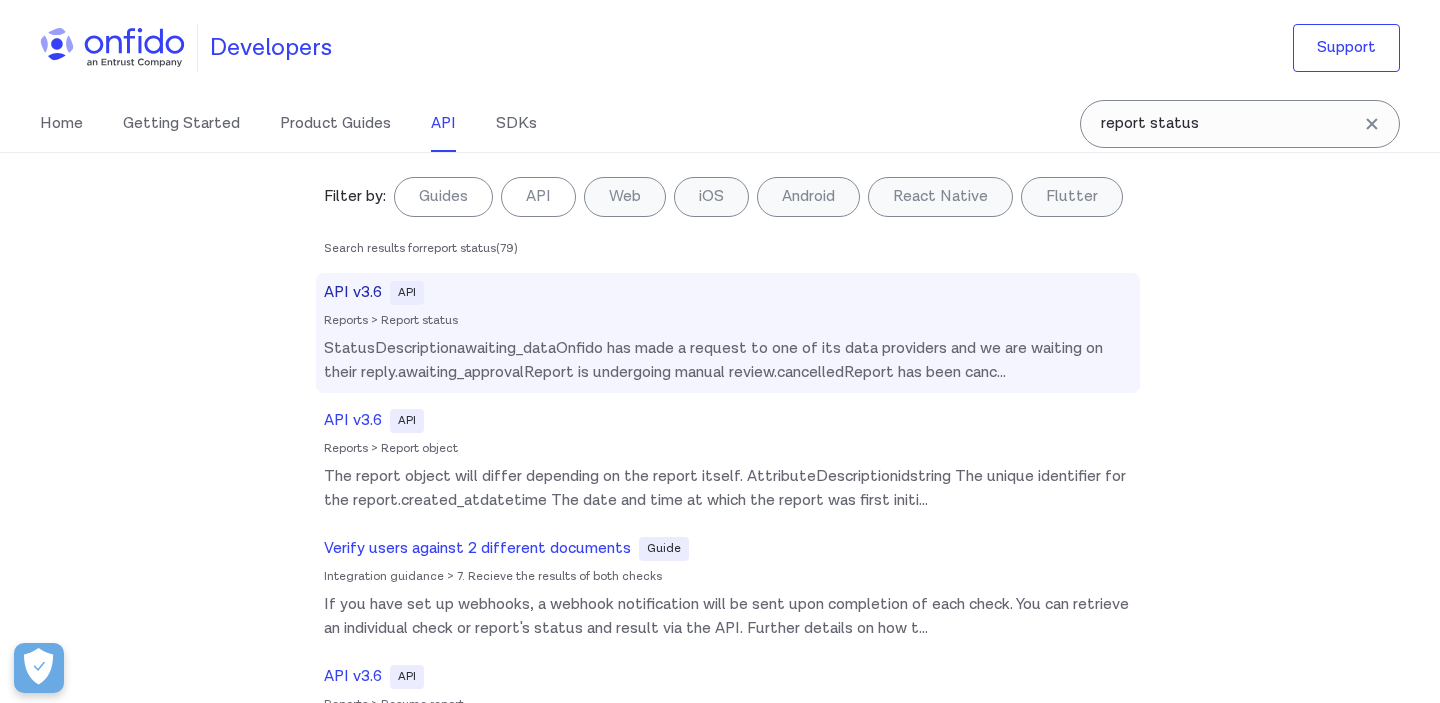 click on "API v3.6" at bounding box center [353, 293] 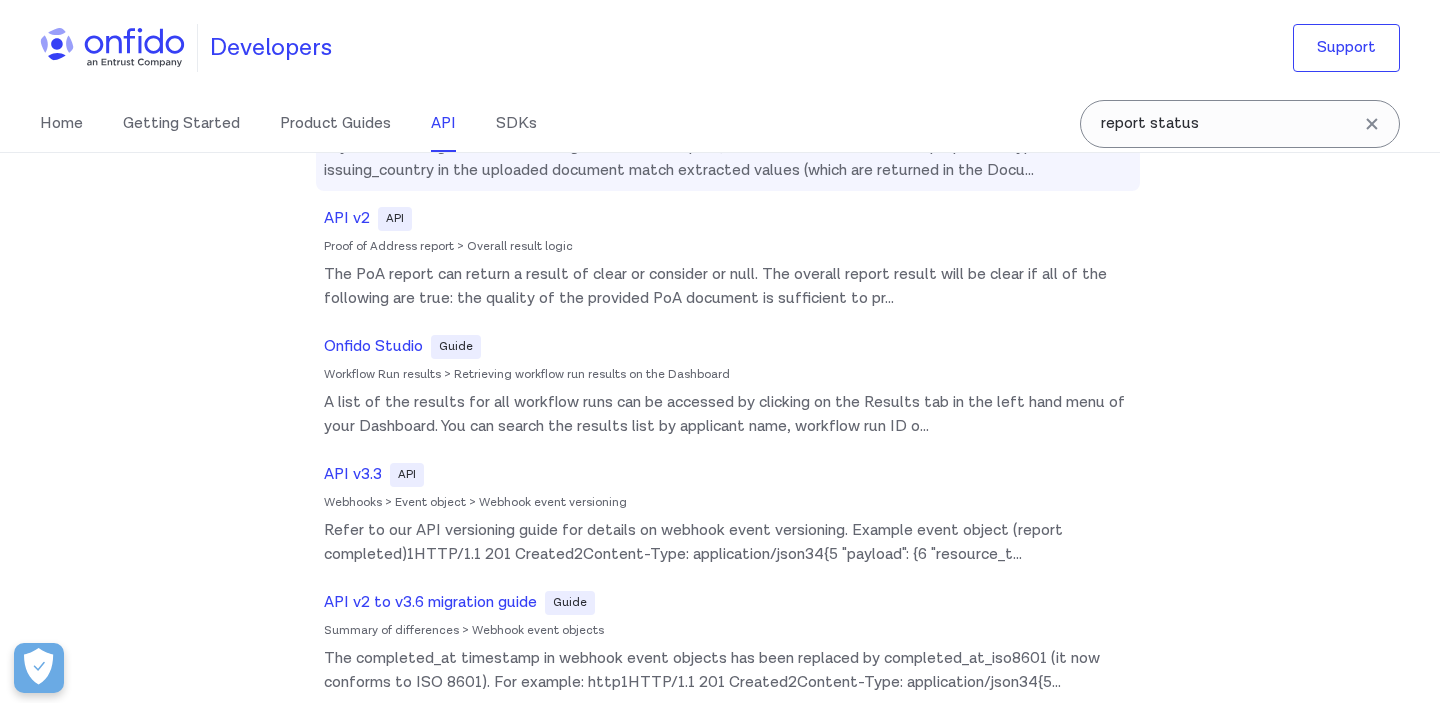 scroll, scrollTop: 1183, scrollLeft: 0, axis: vertical 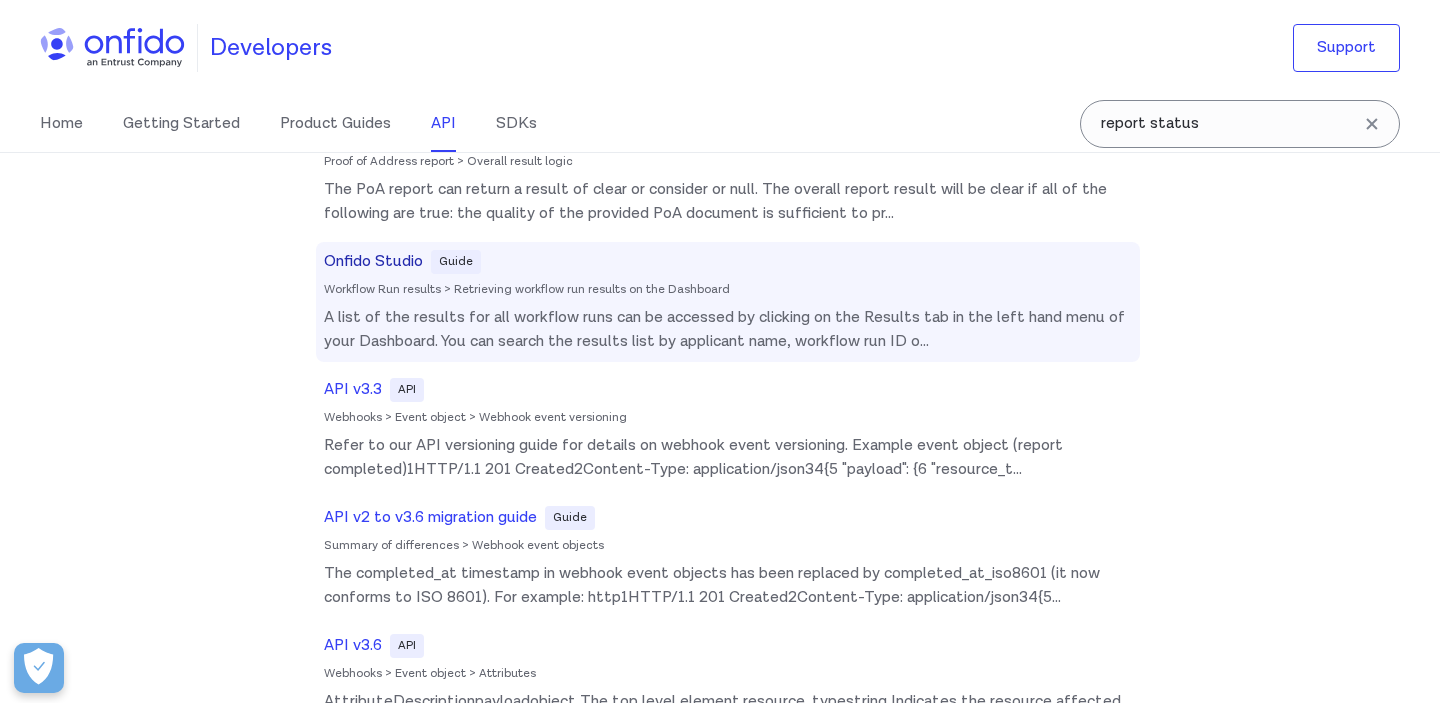 click on "A list of the results for all workflow runs can be accessed by clicking on the Results tab in the left hand menu of your Dashboard. You can search the results list by applicant name, workflow run ID o ..." at bounding box center (728, 330) 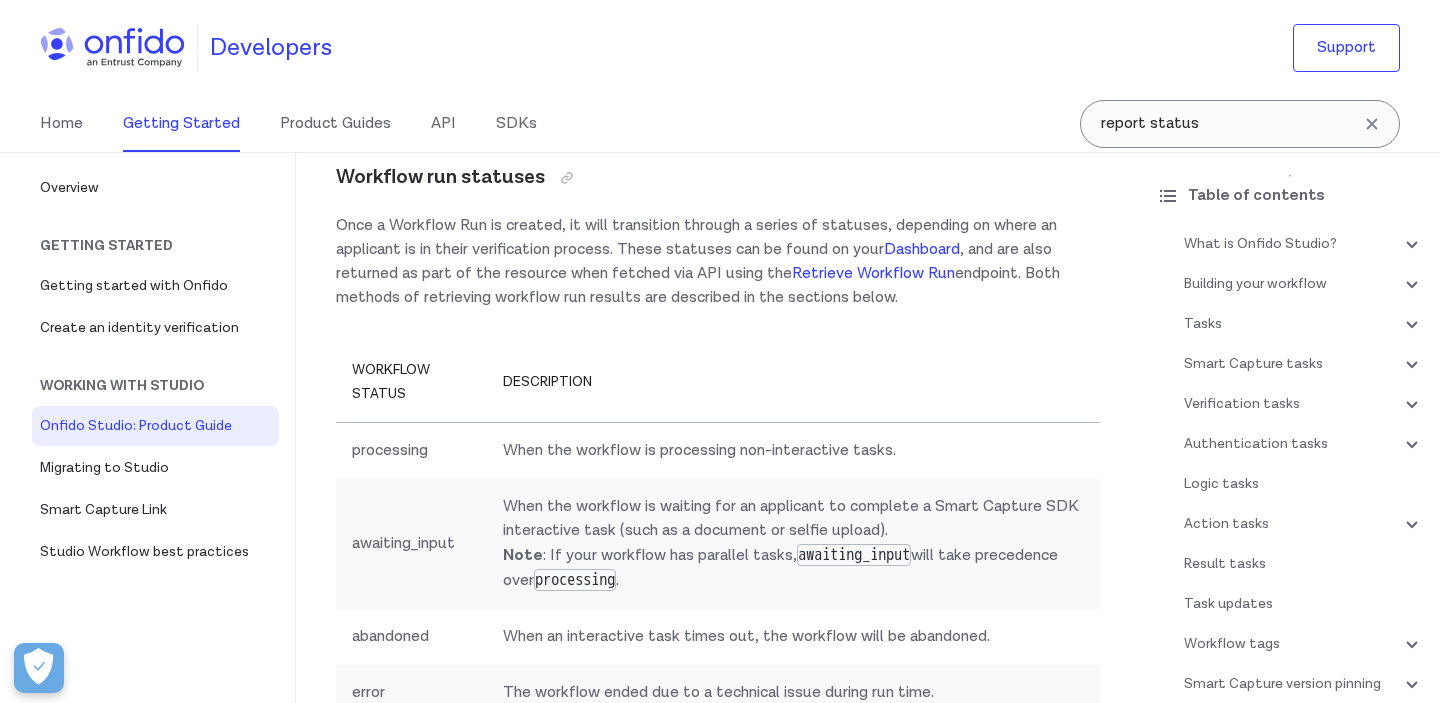 scroll, scrollTop: 45753, scrollLeft: 0, axis: vertical 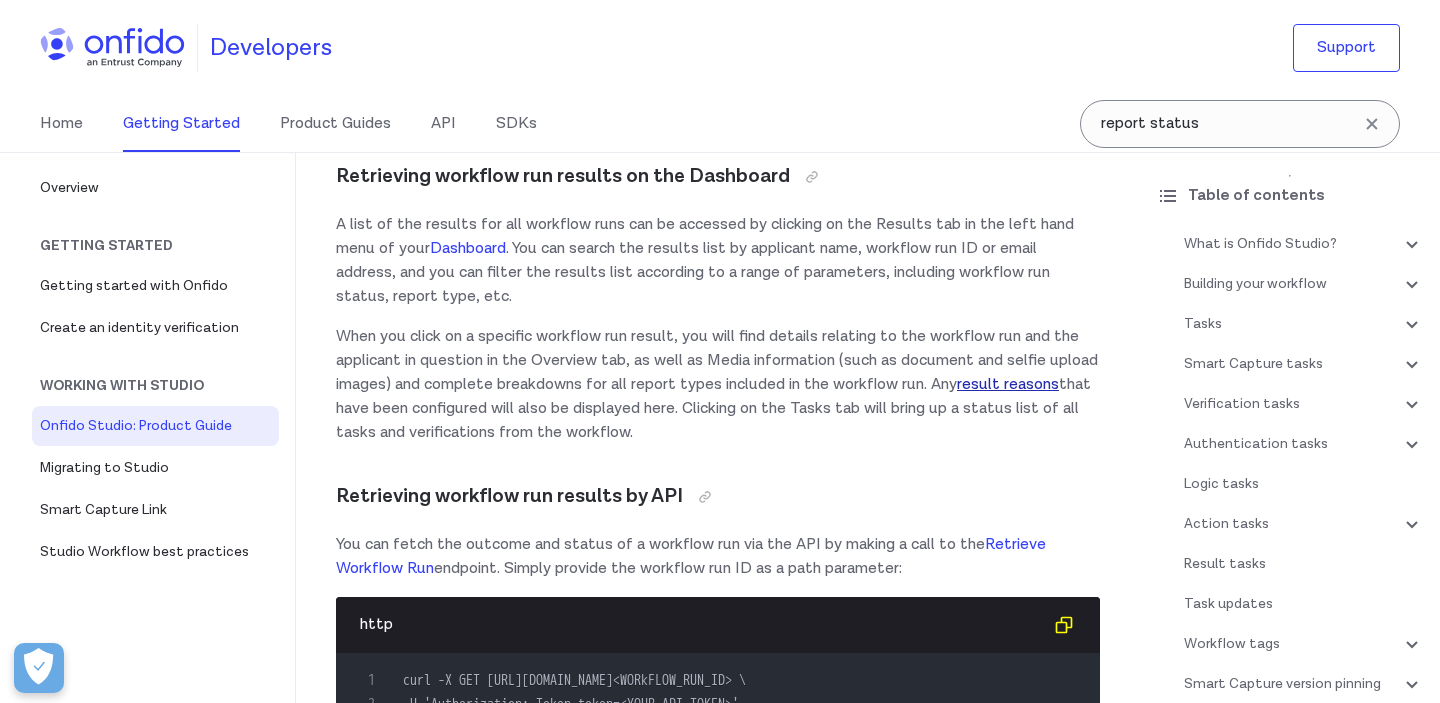 click on "result reasons" at bounding box center (1008, 384) 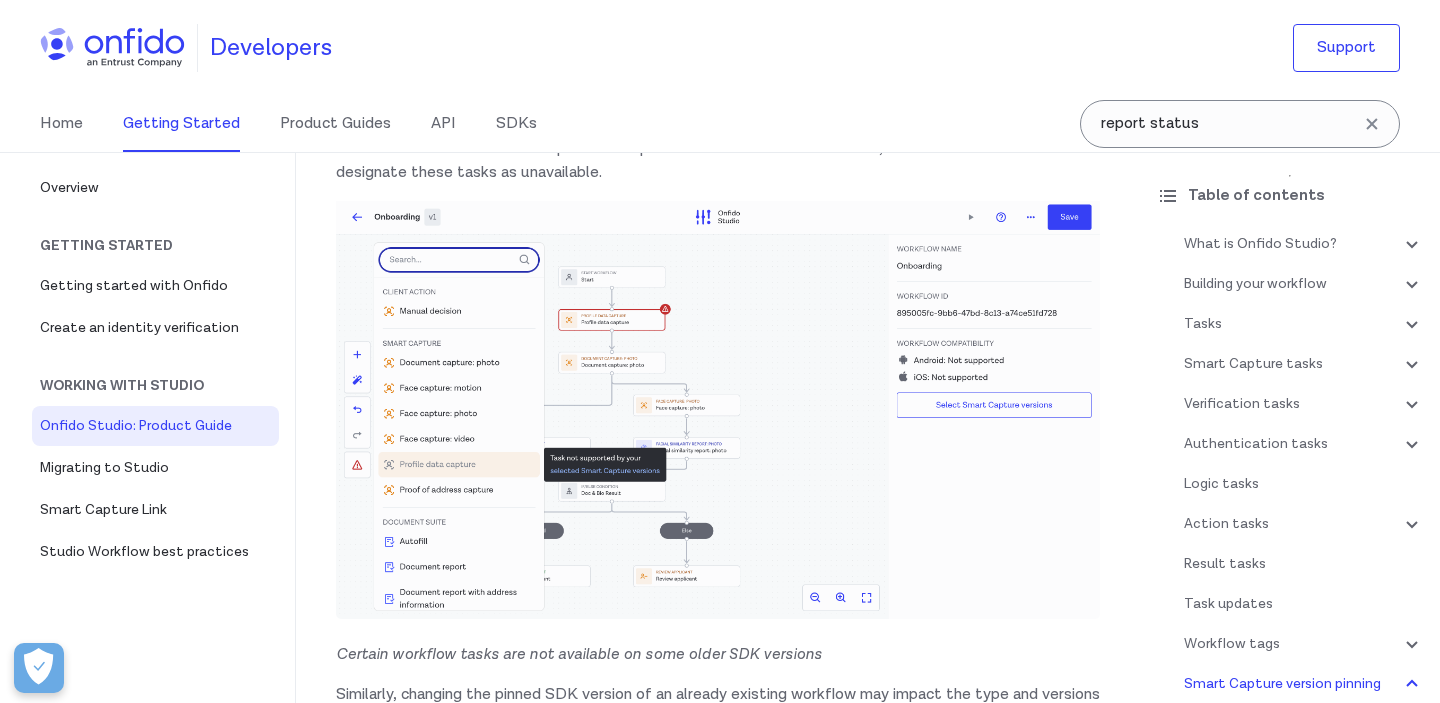 scroll, scrollTop: 40894, scrollLeft: 0, axis: vertical 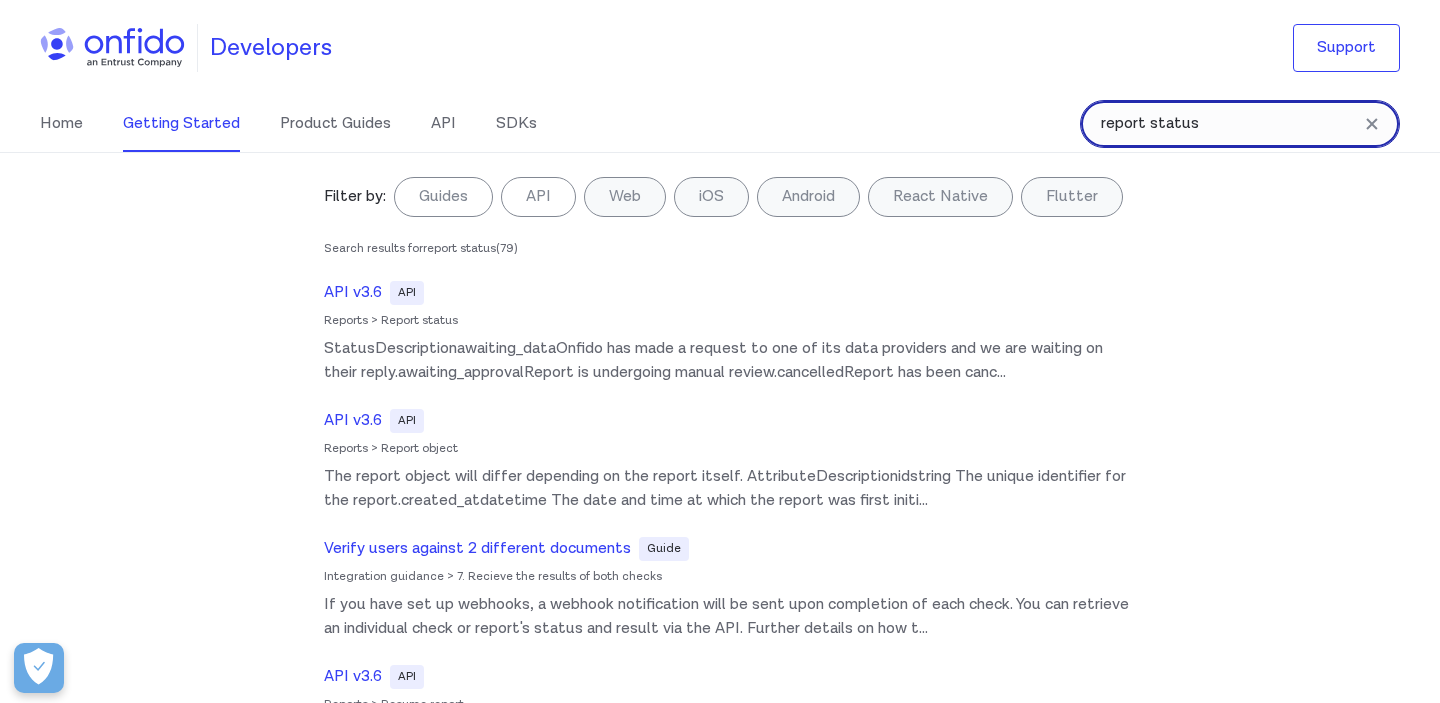 click on "report status" at bounding box center [1240, 124] 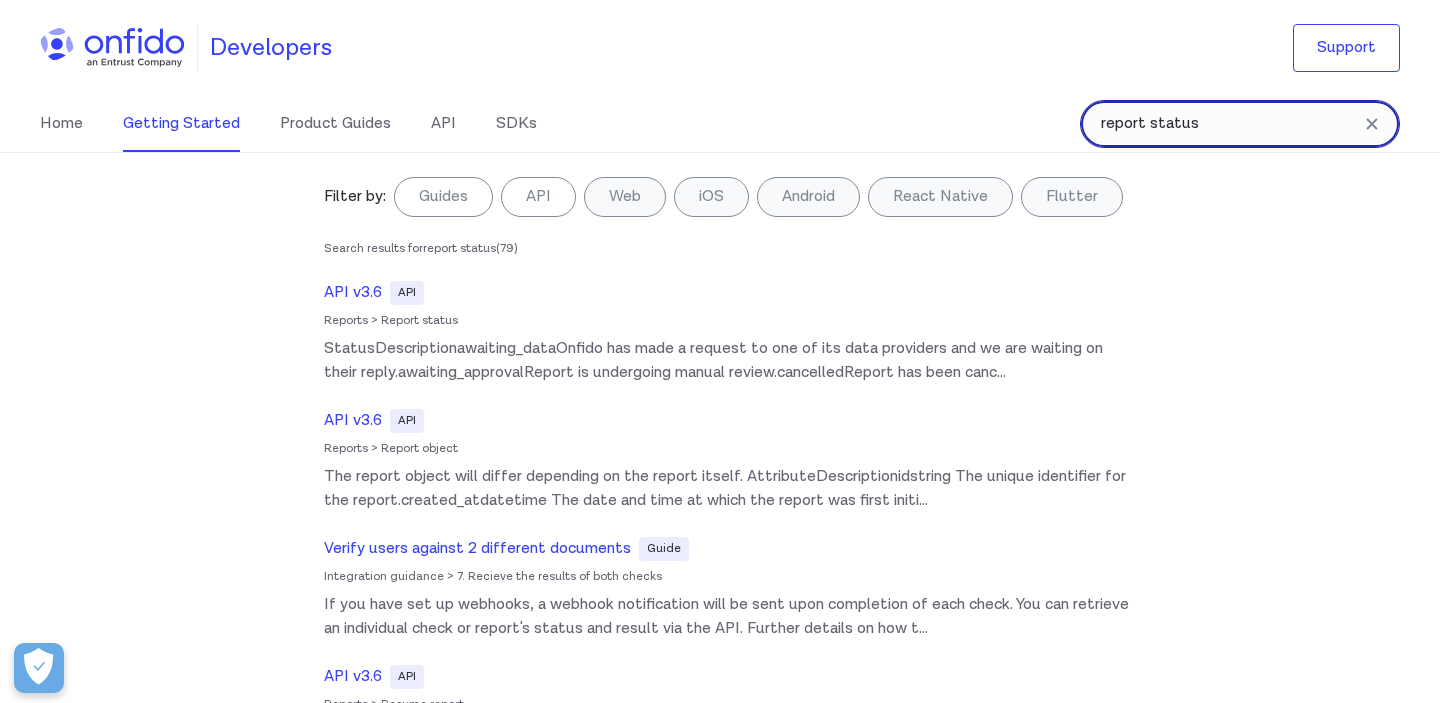drag, startPoint x: 1203, startPoint y: 137, endPoint x: 918, endPoint y: 100, distance: 287.39172 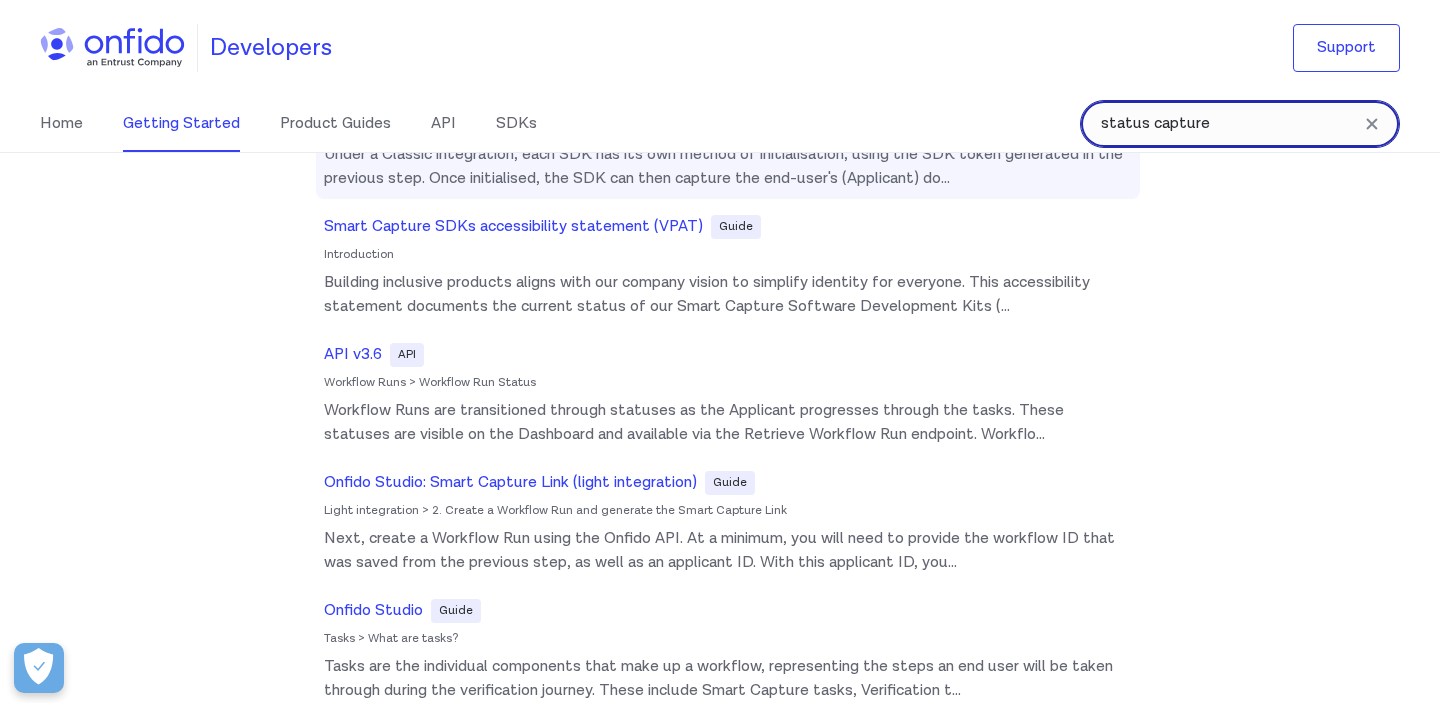 scroll, scrollTop: 327, scrollLeft: 0, axis: vertical 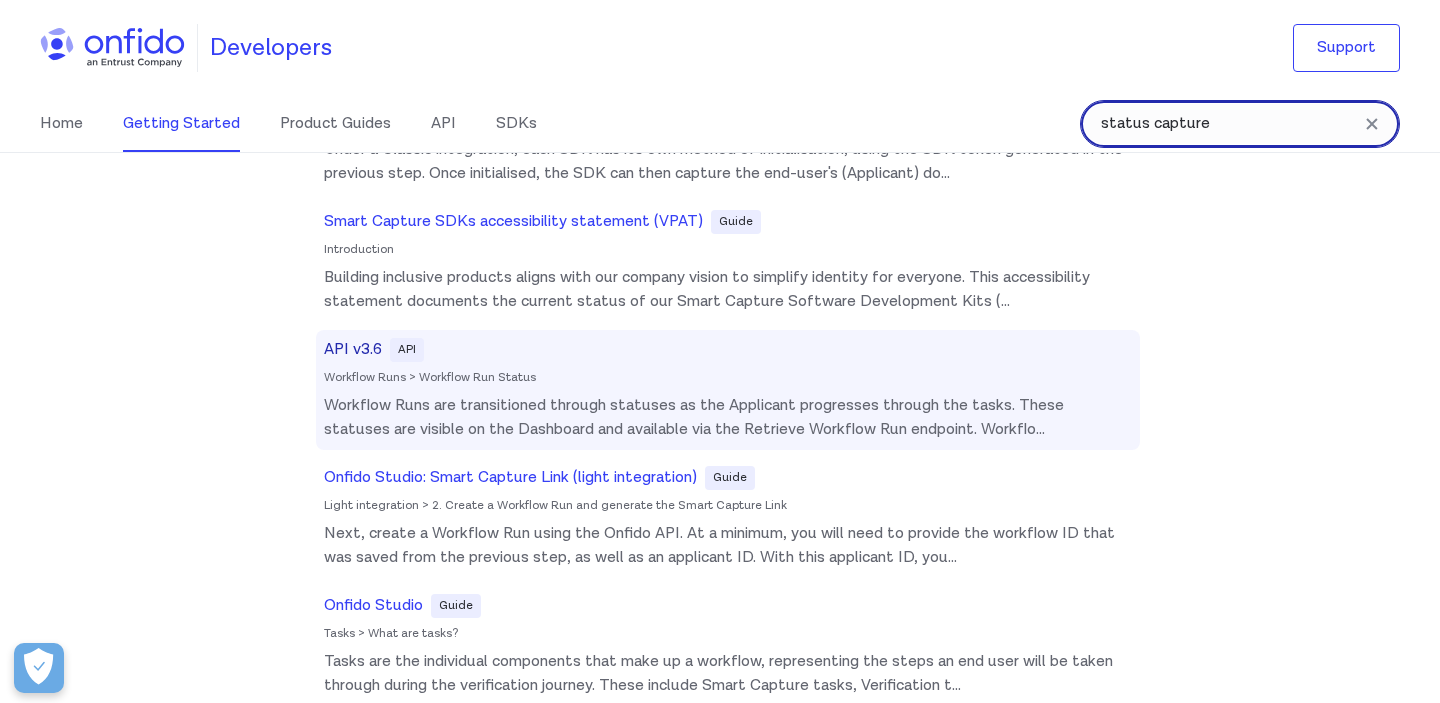 type on "status capture" 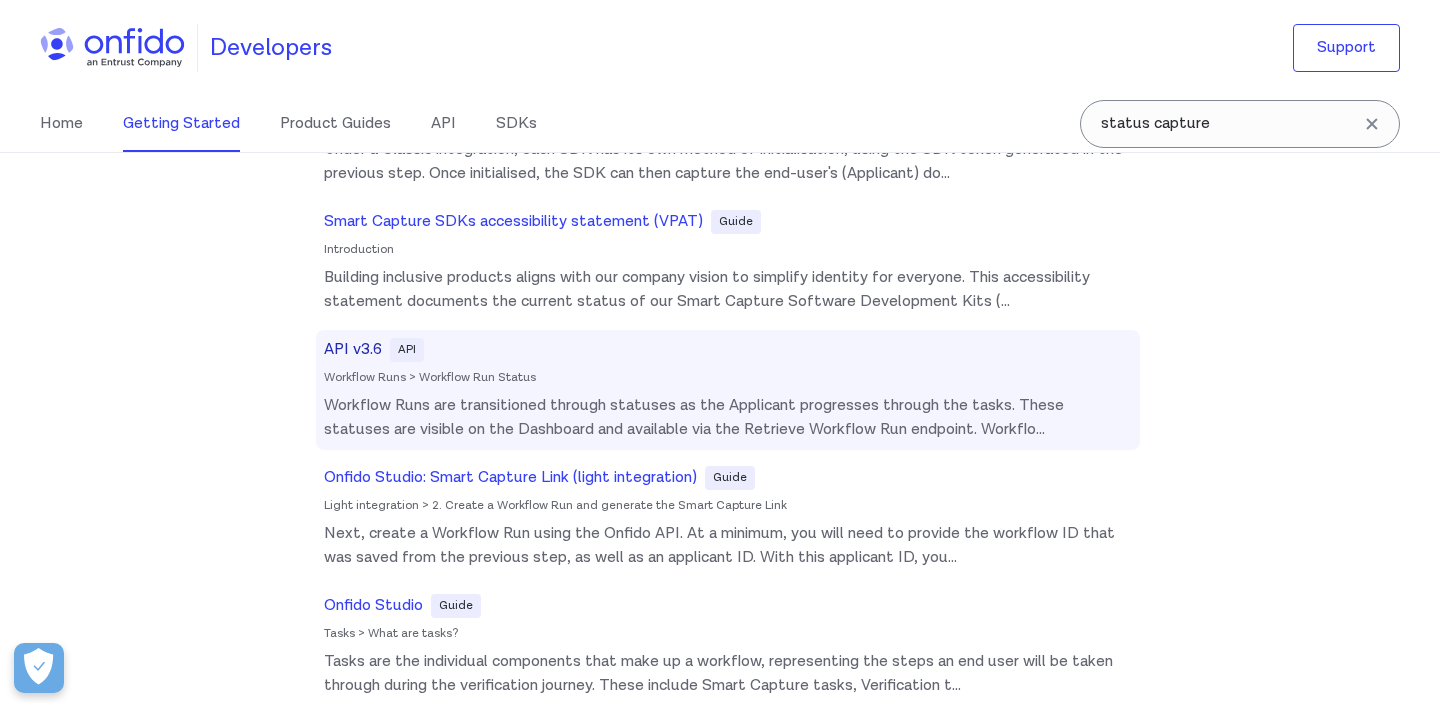 click on "API v3.6 API Workflow Runs > Workflow Run Status Workflow Runs are transitioned through statuses as the Applicant progresses through the tasks. These statuses are visible
on the Dashboard and available via the Retrieve Workflow Run endpoint. Workflo ..." at bounding box center [728, 390] 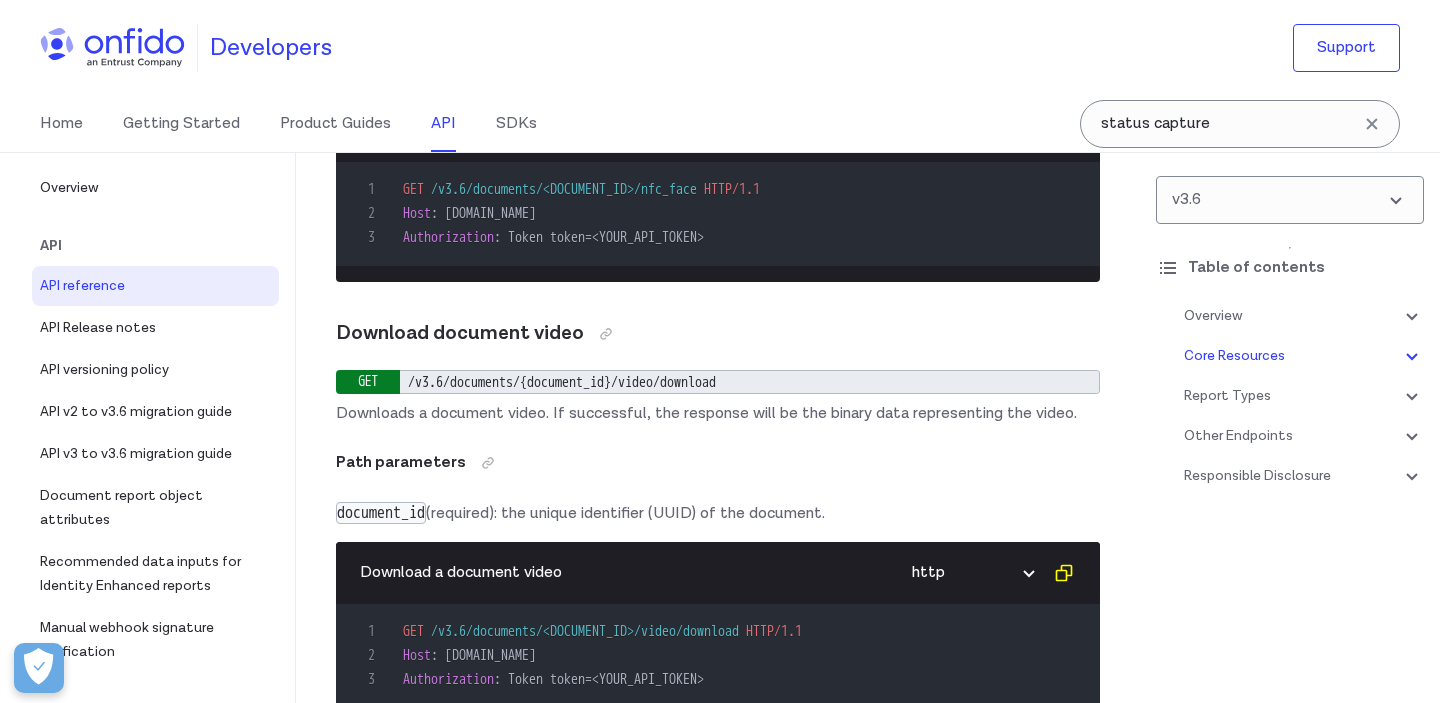 click on "Overview
Get started (API v3.6)
Welcome to our new API v3.6 documentation. If you're migrating and are
currently using  [DOMAIN_NAME] , please make sure you use  [DOMAIN_NAME]  with API v3.6. You'll find migration guides in the  API section .
The Onfido API is based on REST principles. It uses standard HTTP response
codes and verbs, and token-based authentication.
If you're just getting started with our API, read our  quick-start
guides .
Request, response format
You should use a  Content-Type: application/json  header with all PUT and POST
requests except when uploading documents or live photos. For these requests,
use a  Content-Type: multipart/form-data  header.
Responses return JSON with a consistent structure, except downloads.
You must make all your requests to the API over HTTPS and TLS 1.2+, with
Server Name Indication enabled. Any requests made over HTTP will fail.
Text fields support UTF-8, but  do not allow certain special
characters .
Token authentication Onfido
Dashboard" at bounding box center (718, 79633) 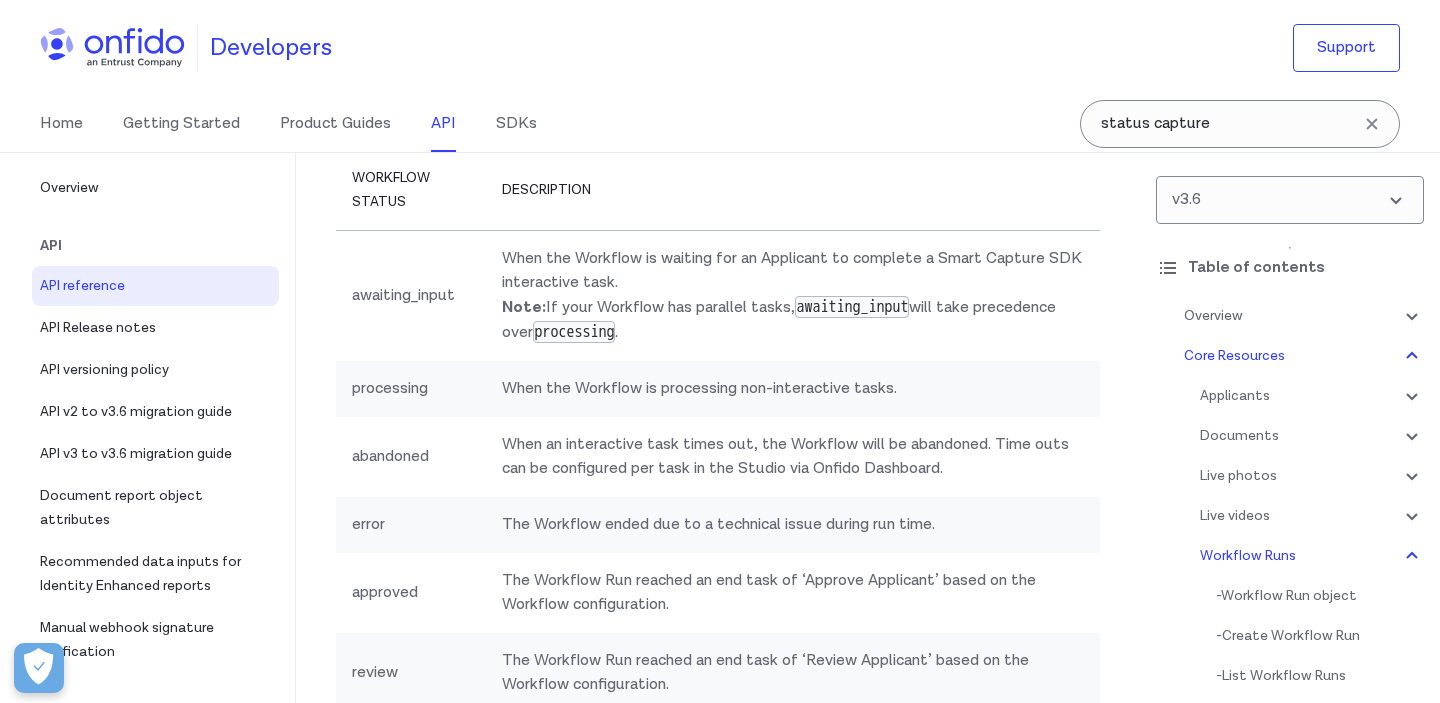 scroll, scrollTop: 50098, scrollLeft: 0, axis: vertical 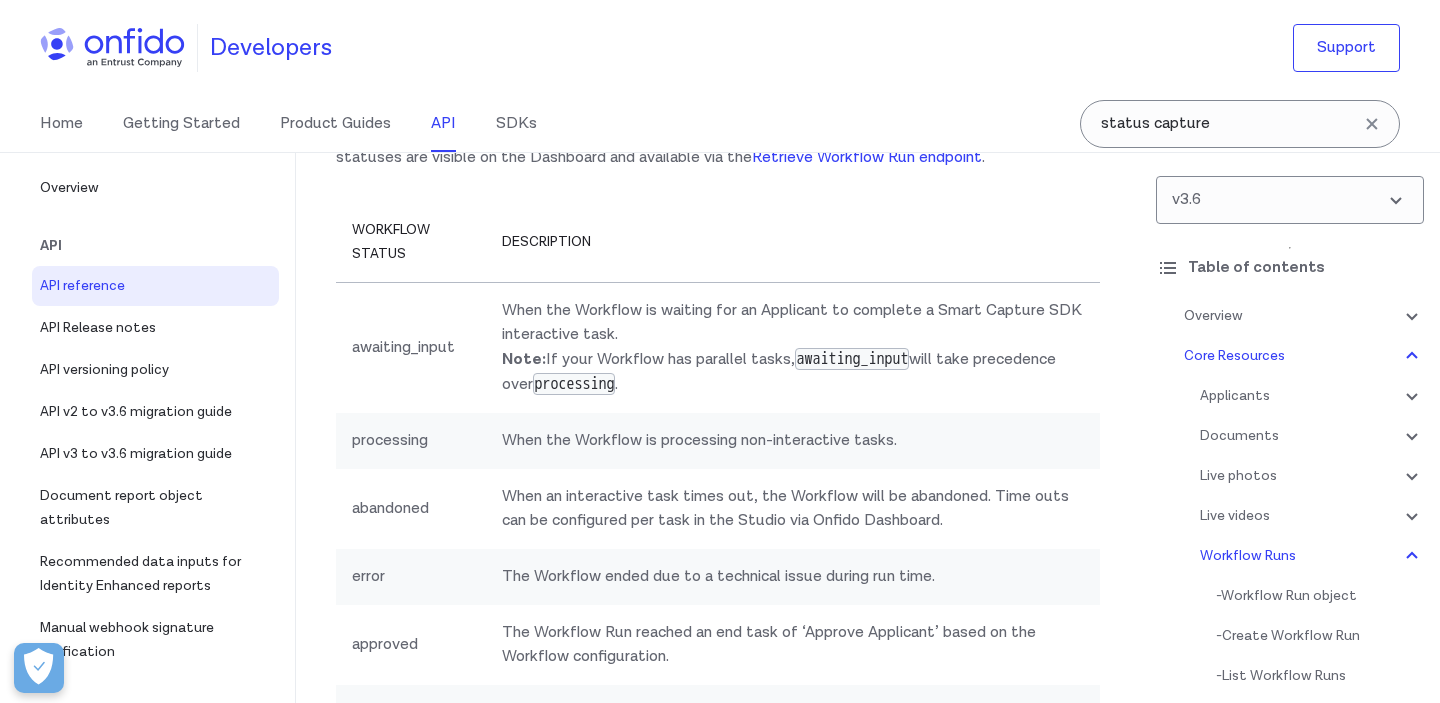 click at bounding box center (520, 85) 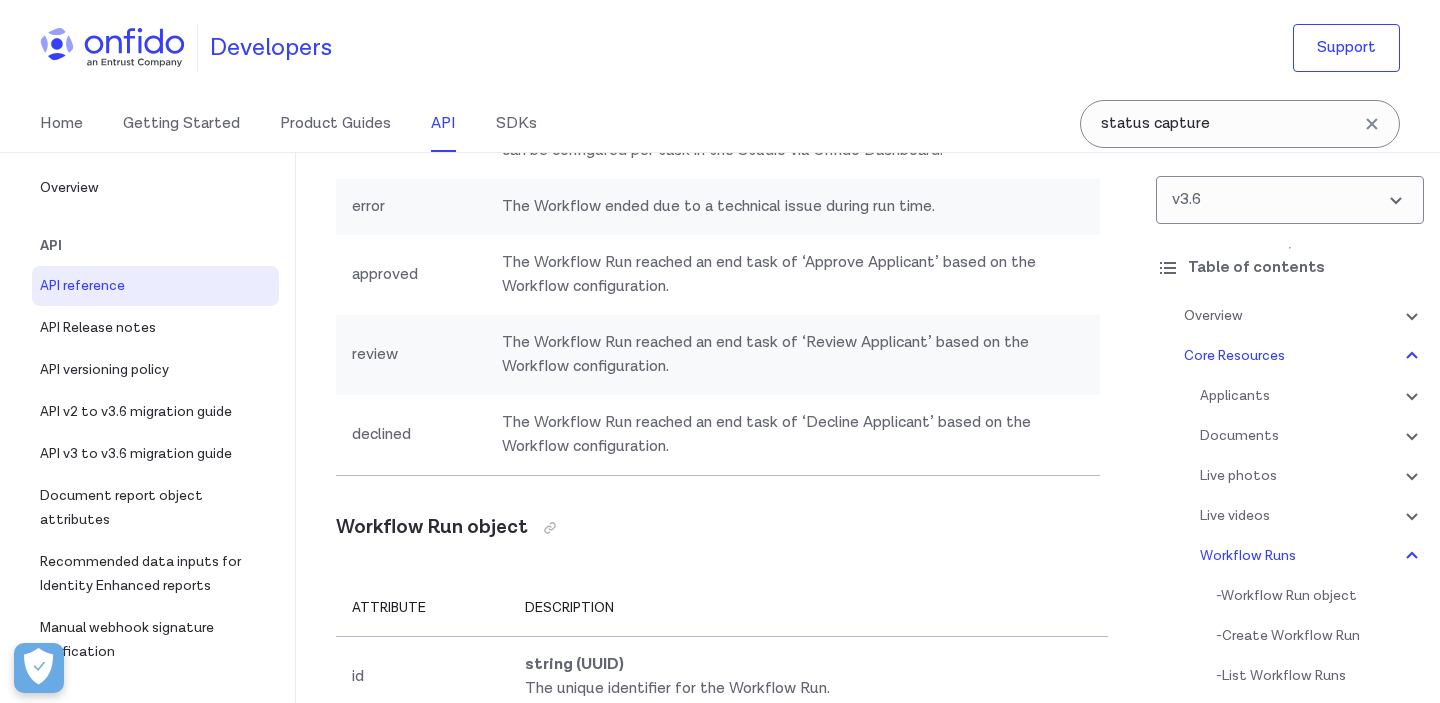 scroll, scrollTop: 50470, scrollLeft: 0, axis: vertical 